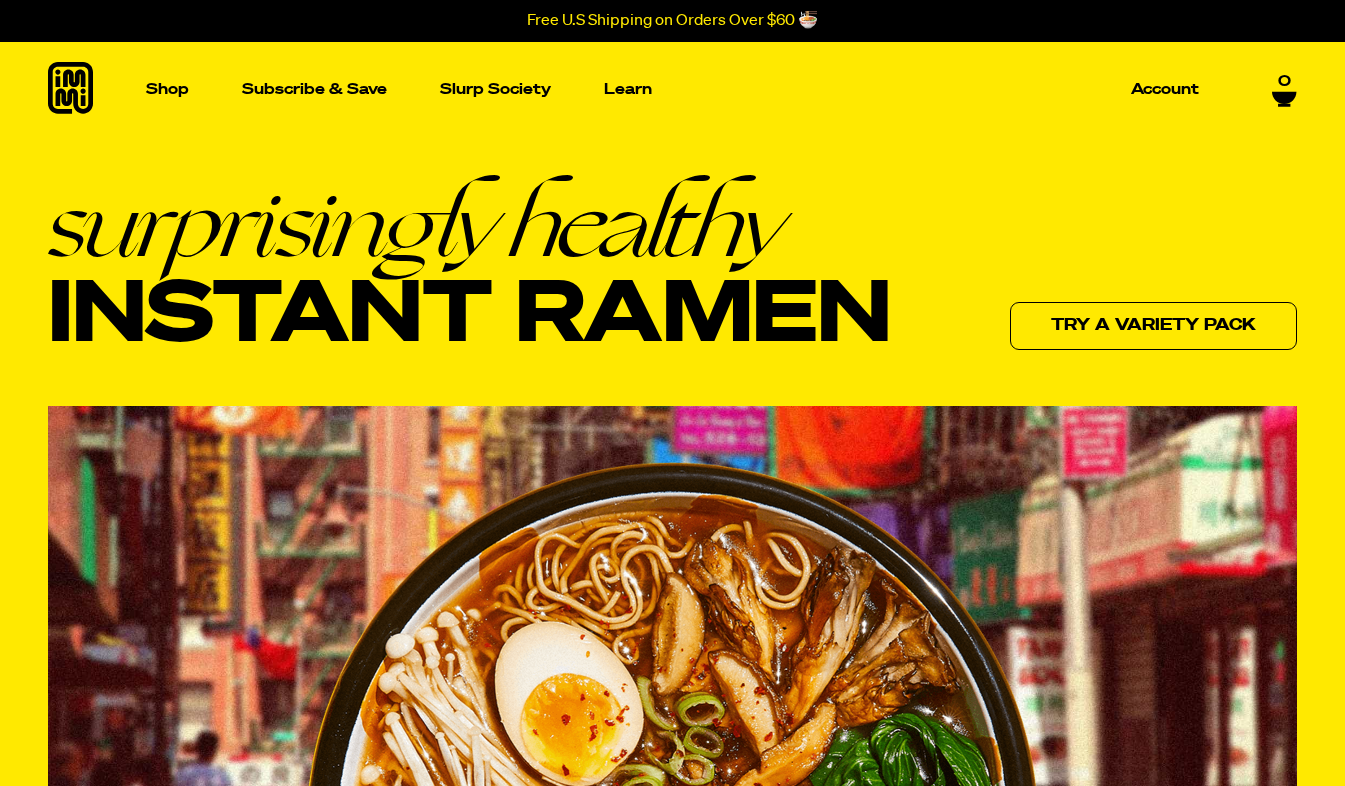 scroll, scrollTop: 0, scrollLeft: 0, axis: both 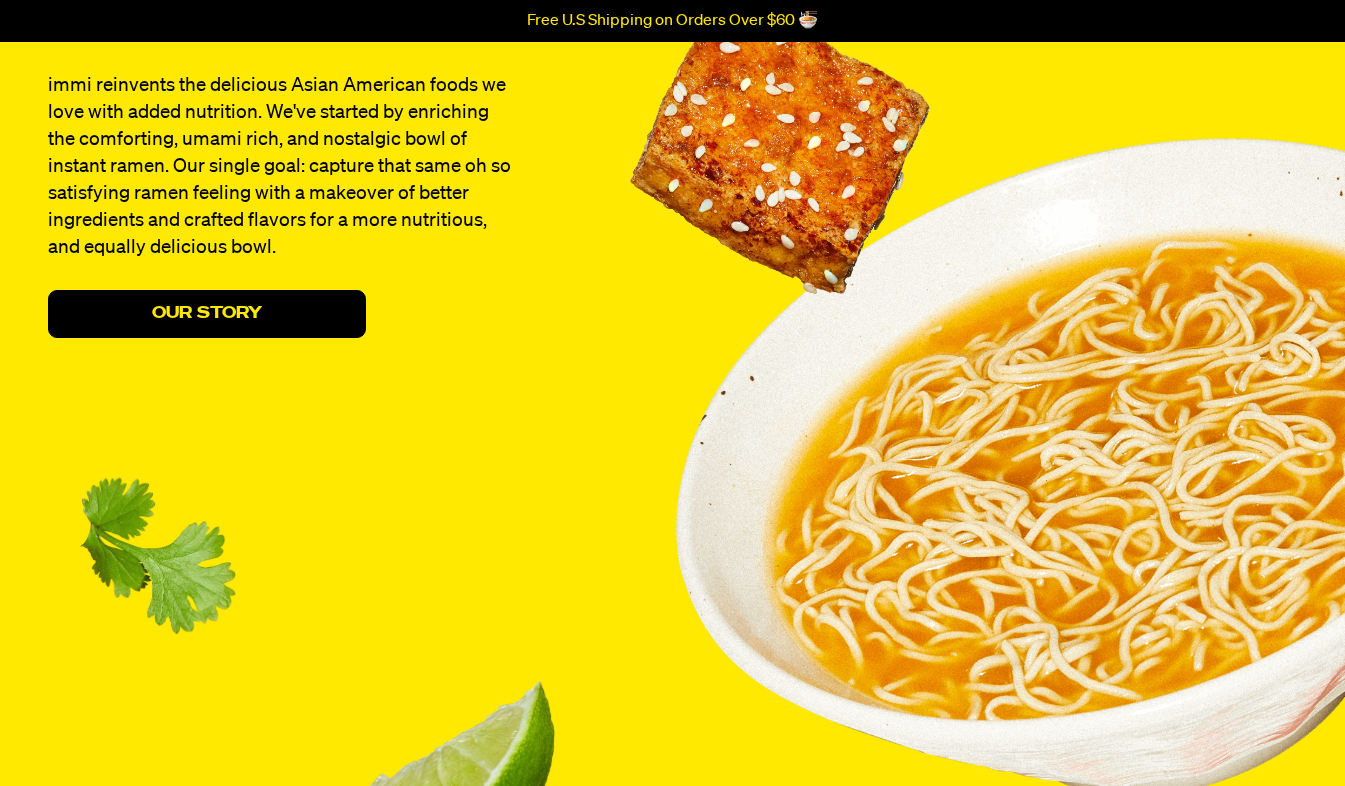click on "Our Story" at bounding box center [207, 314] 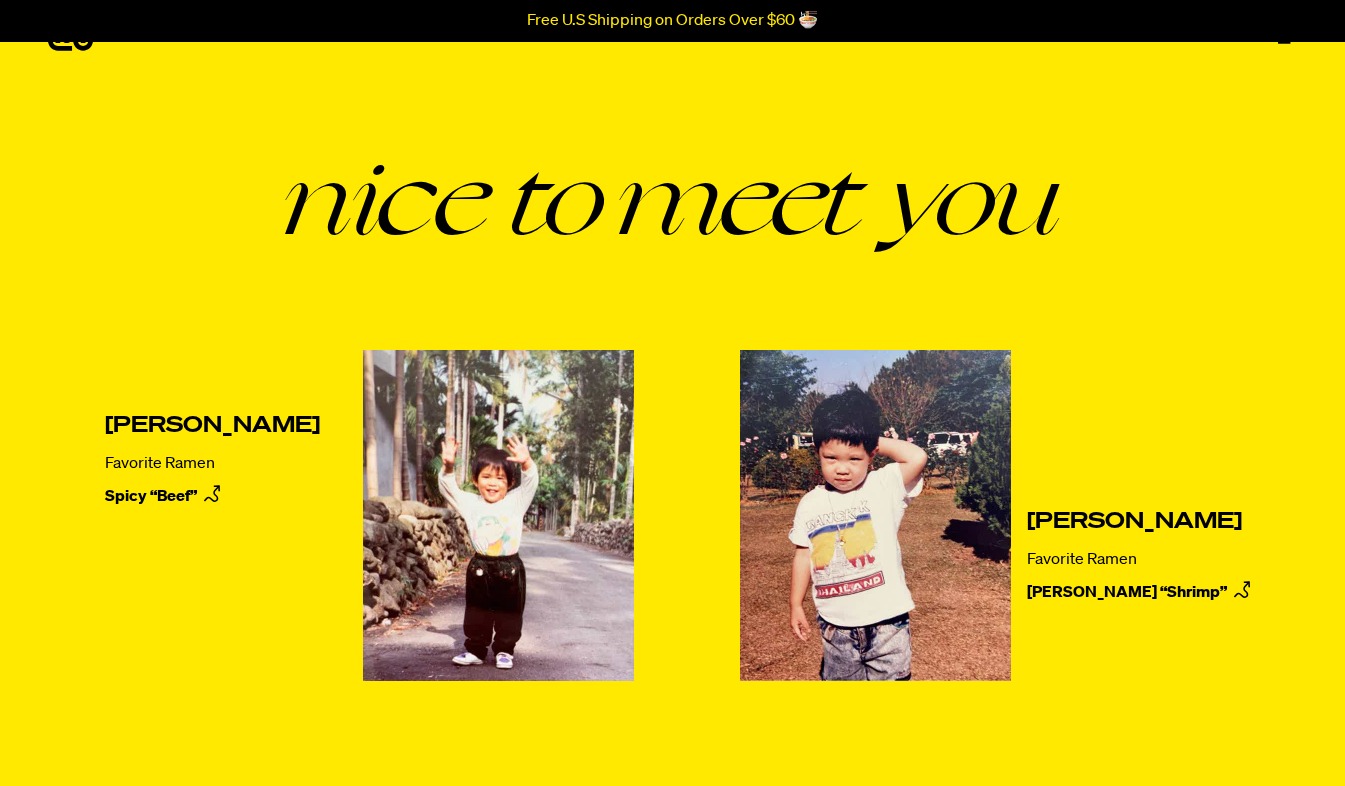 scroll, scrollTop: 0, scrollLeft: 0, axis: both 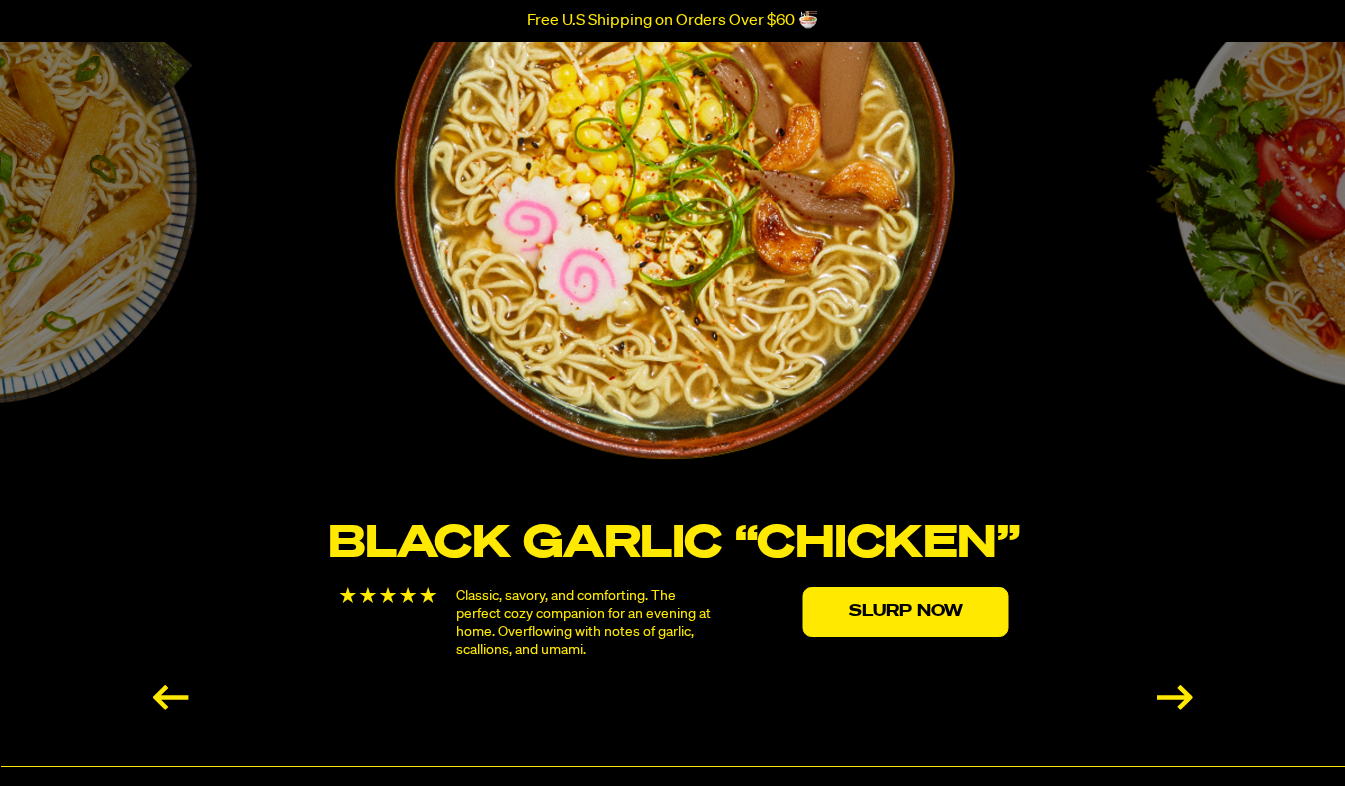 click on "Slurp Now" at bounding box center (906, 612) 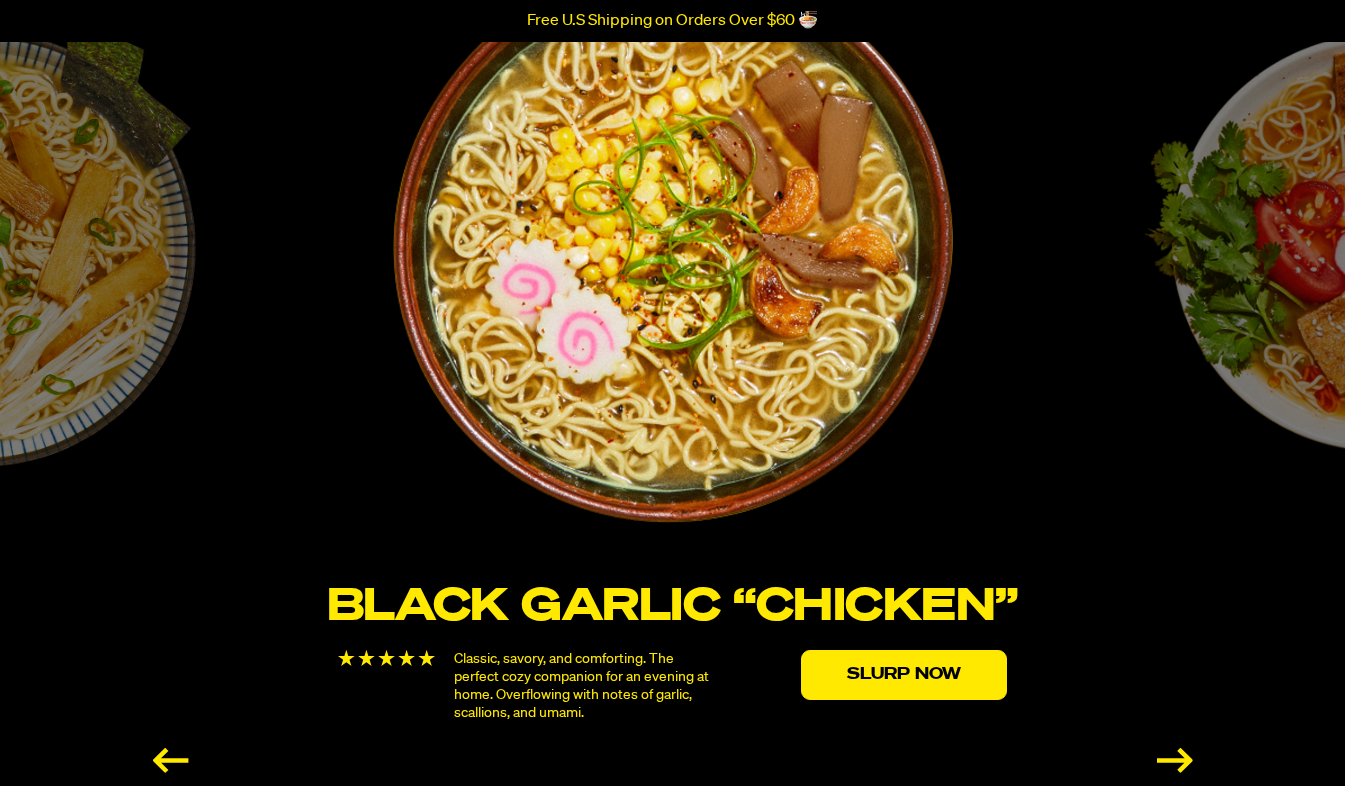 scroll, scrollTop: 3413, scrollLeft: 0, axis: vertical 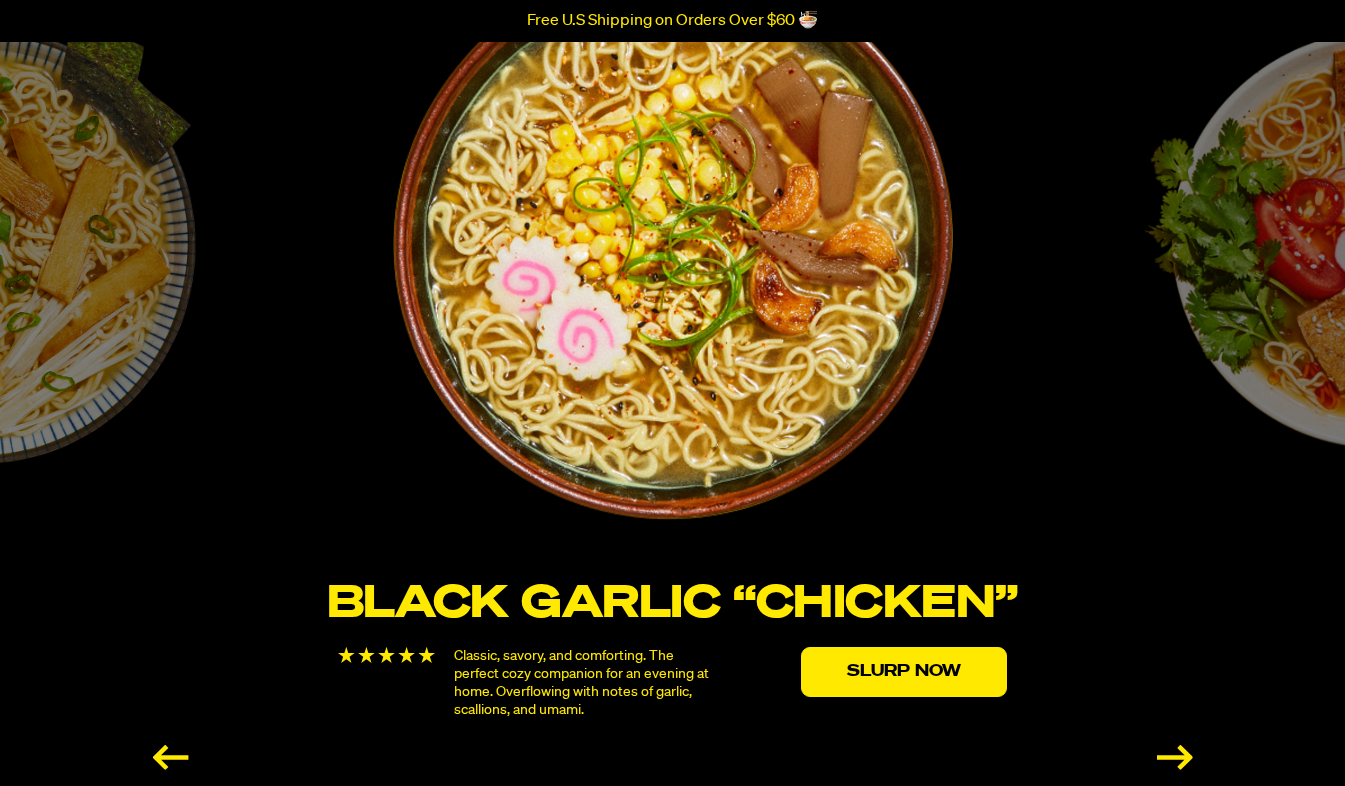 click at bounding box center (1175, 757) 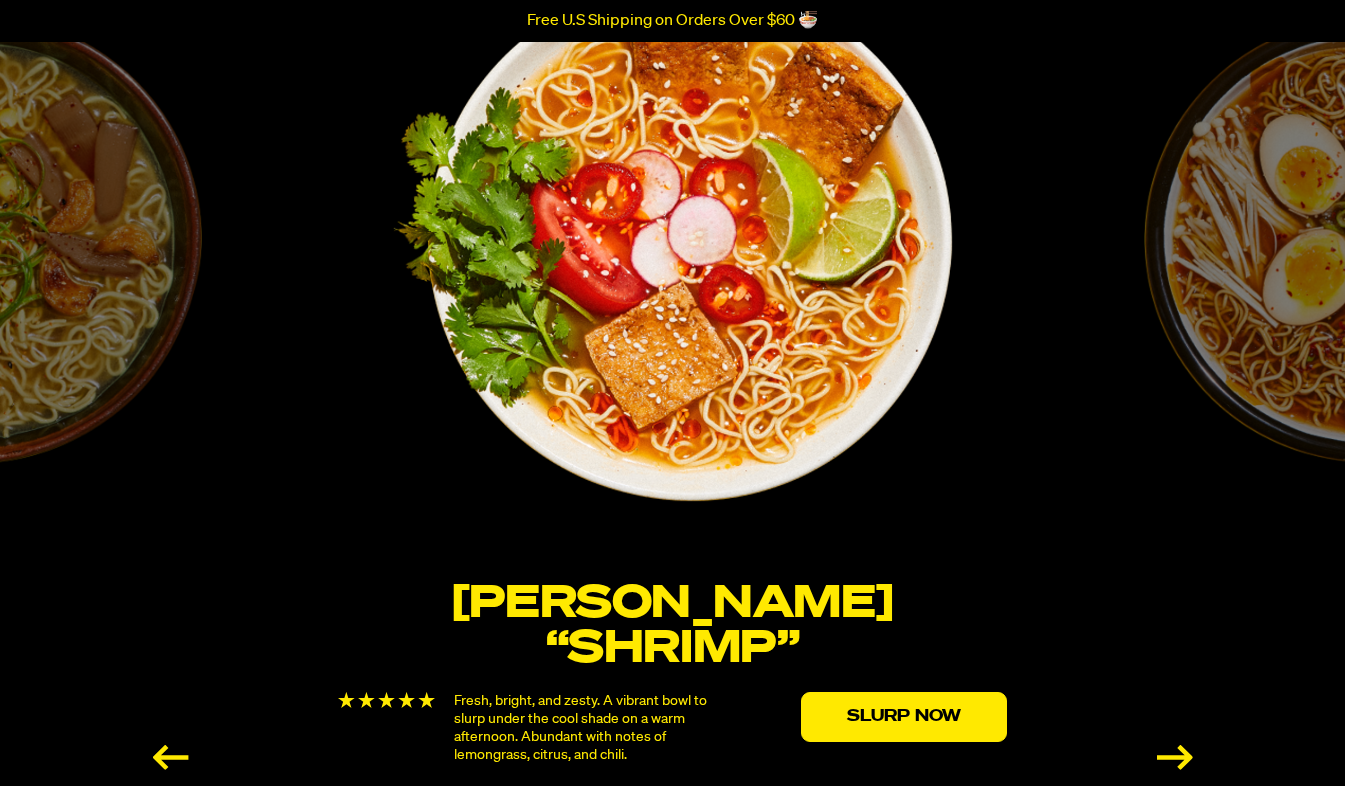 click at bounding box center (1175, 757) 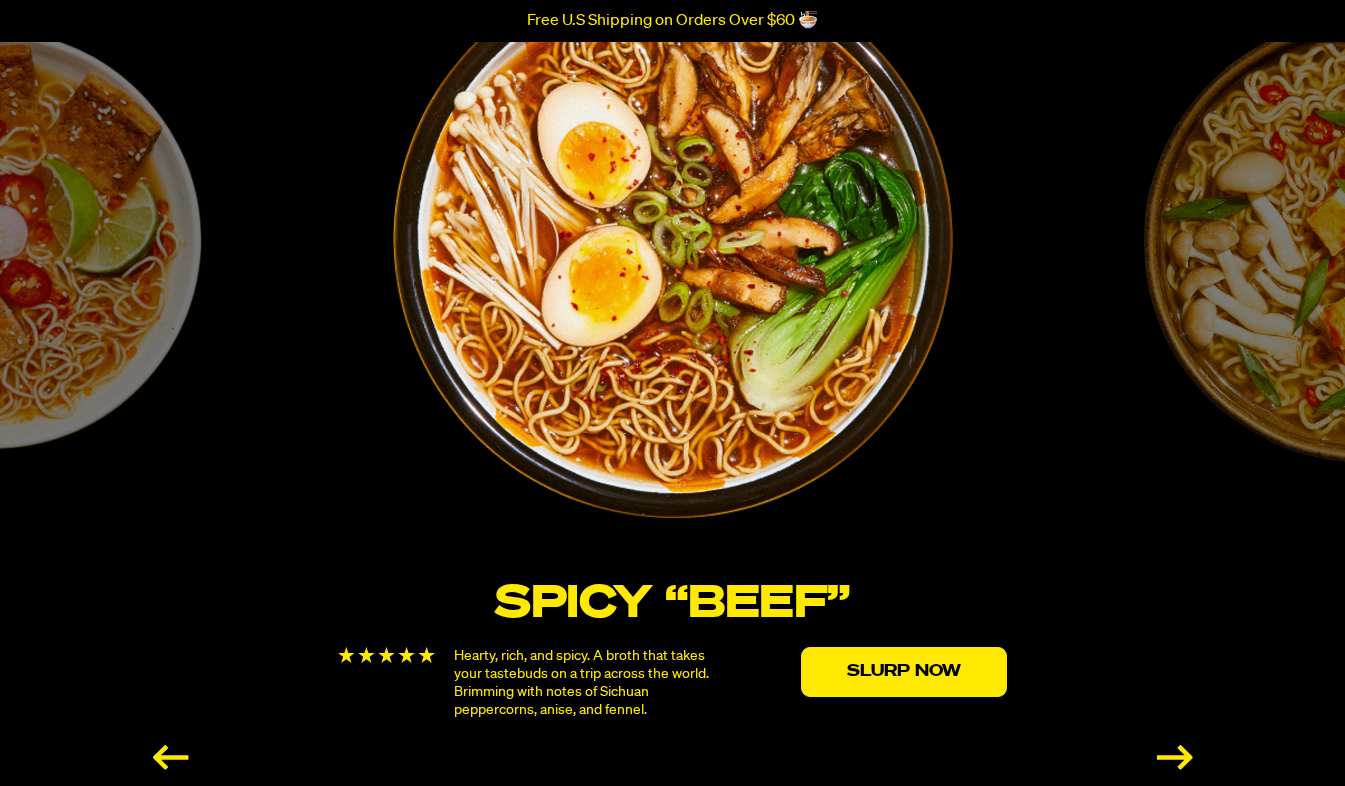 click at bounding box center [1175, 757] 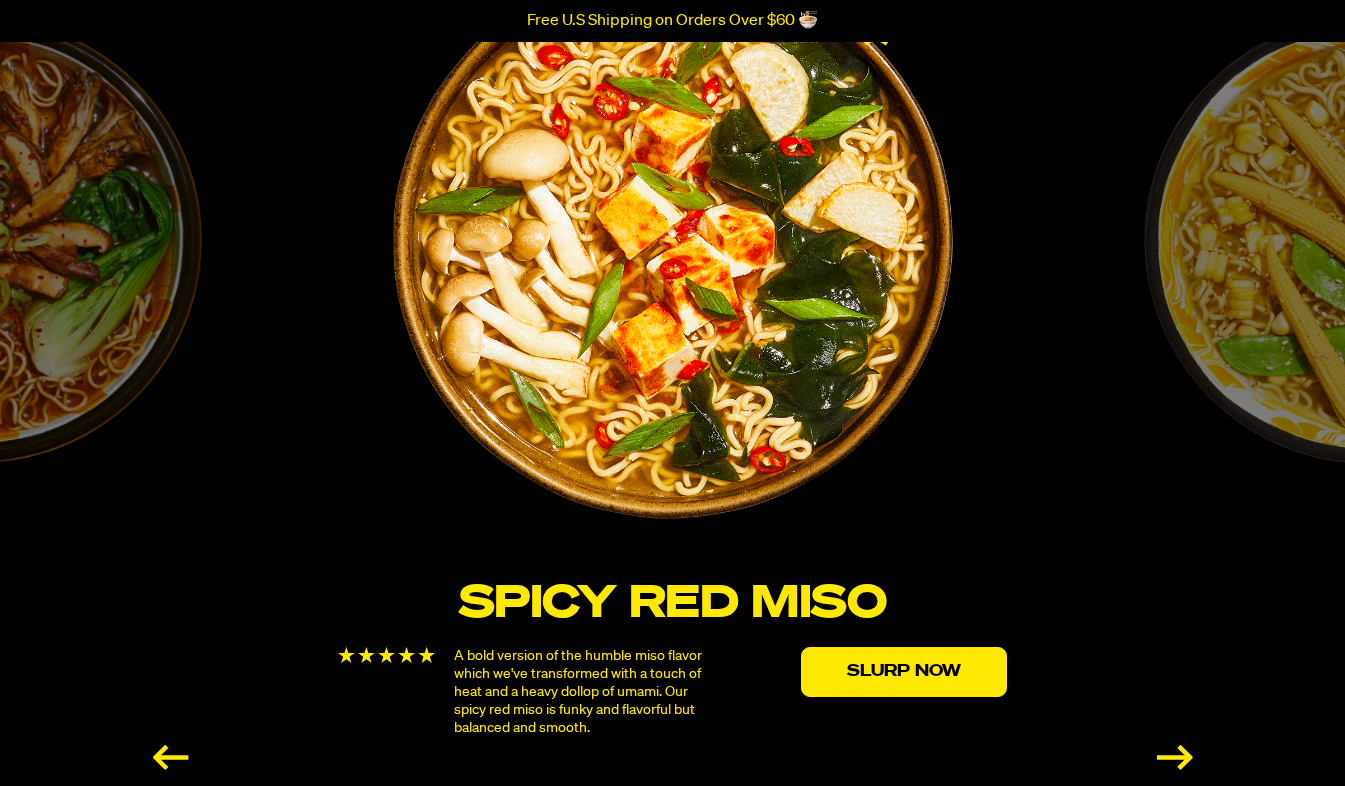 click at bounding box center [1175, 757] 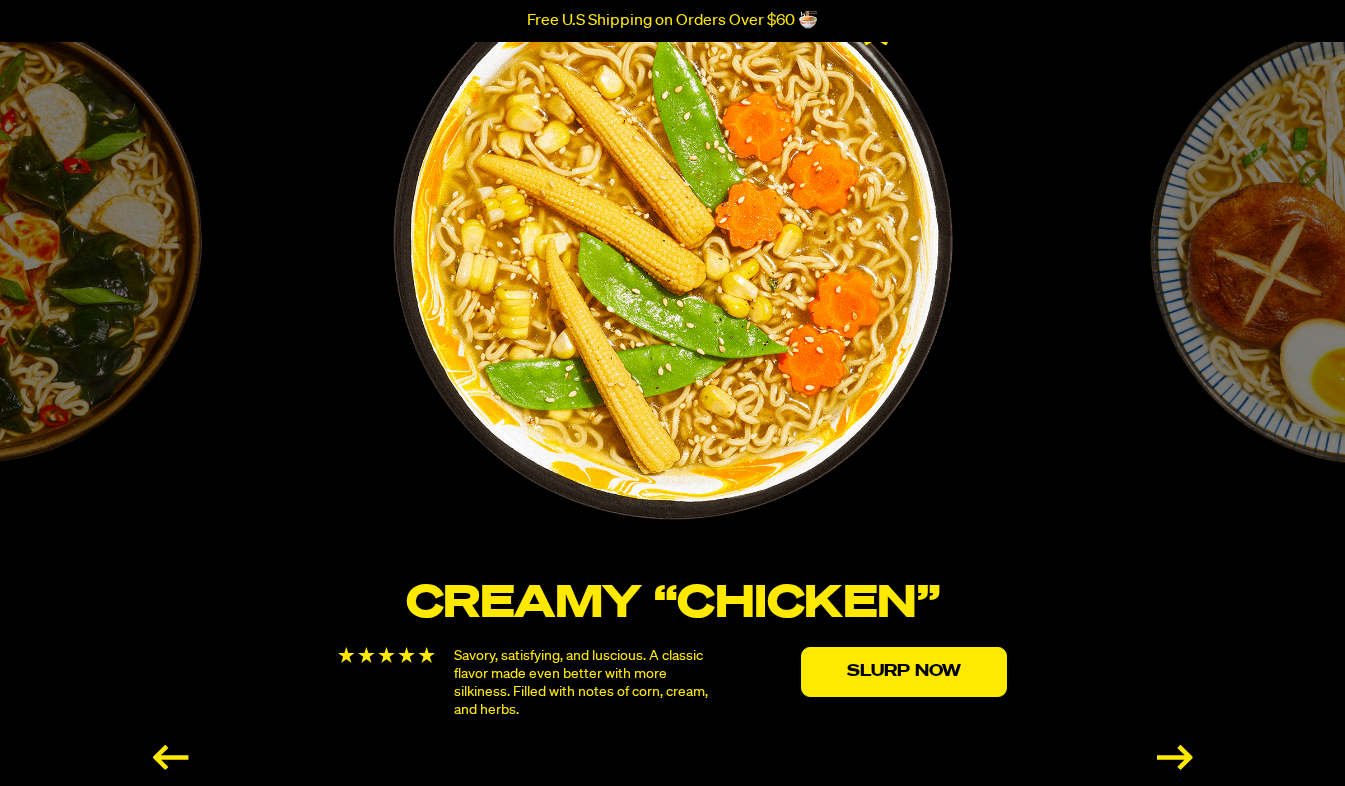 click at bounding box center (1175, 757) 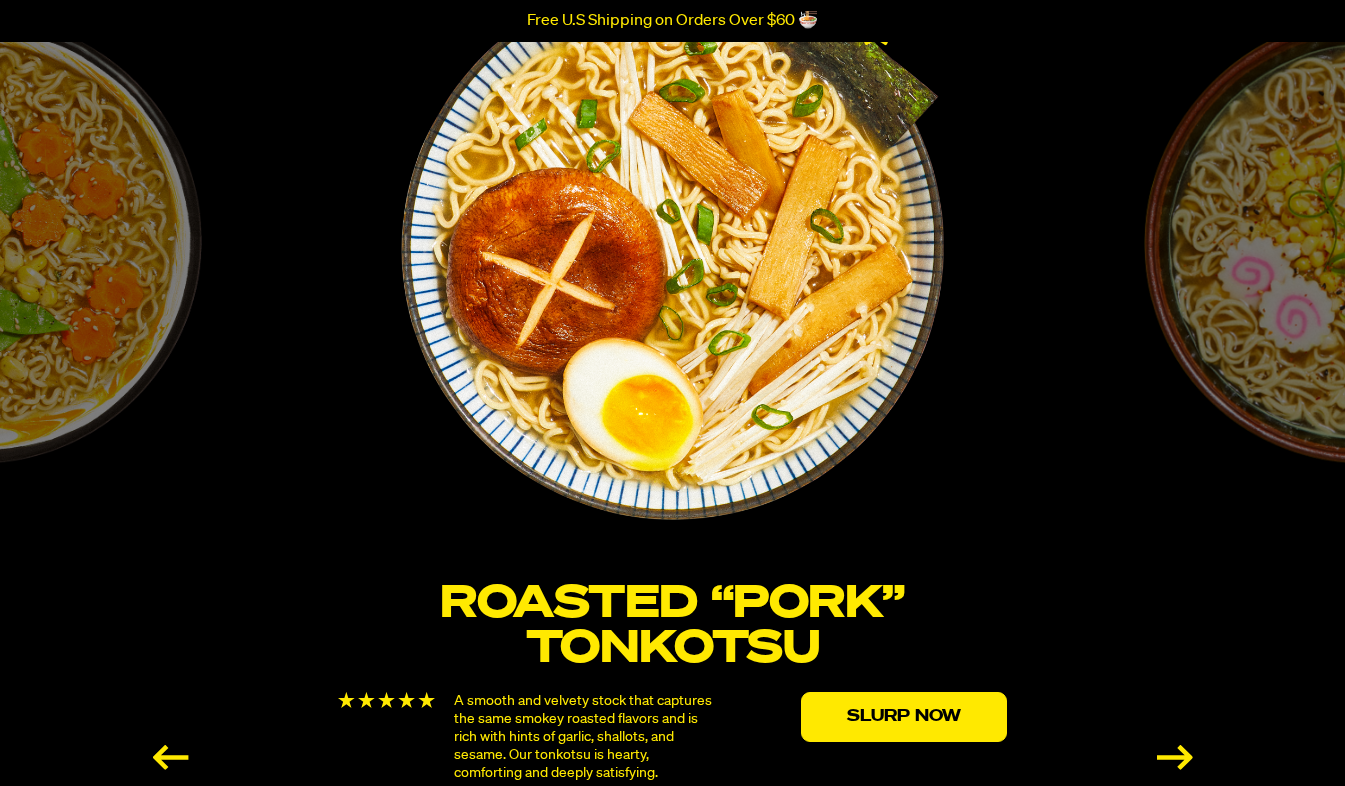 click at bounding box center (1175, 757) 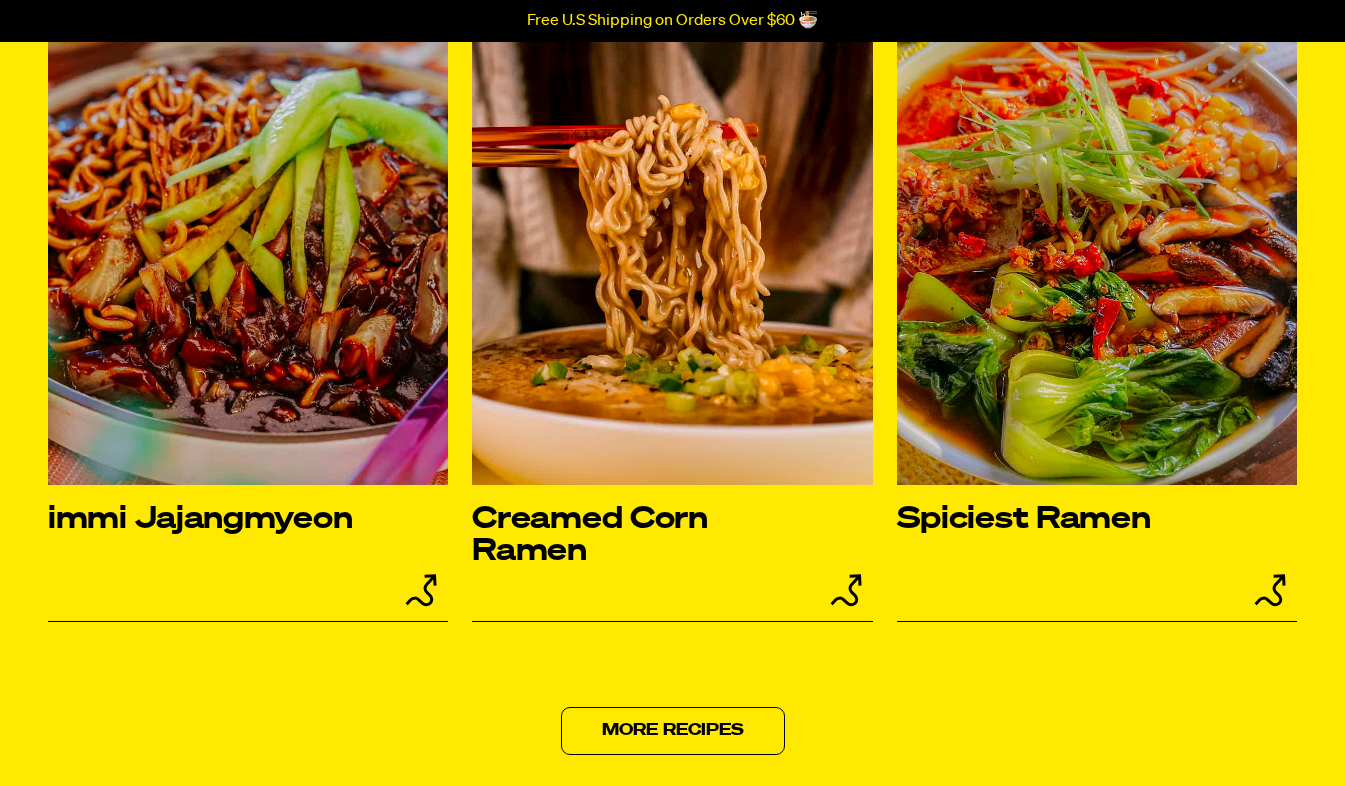 scroll, scrollTop: 8081, scrollLeft: 0, axis: vertical 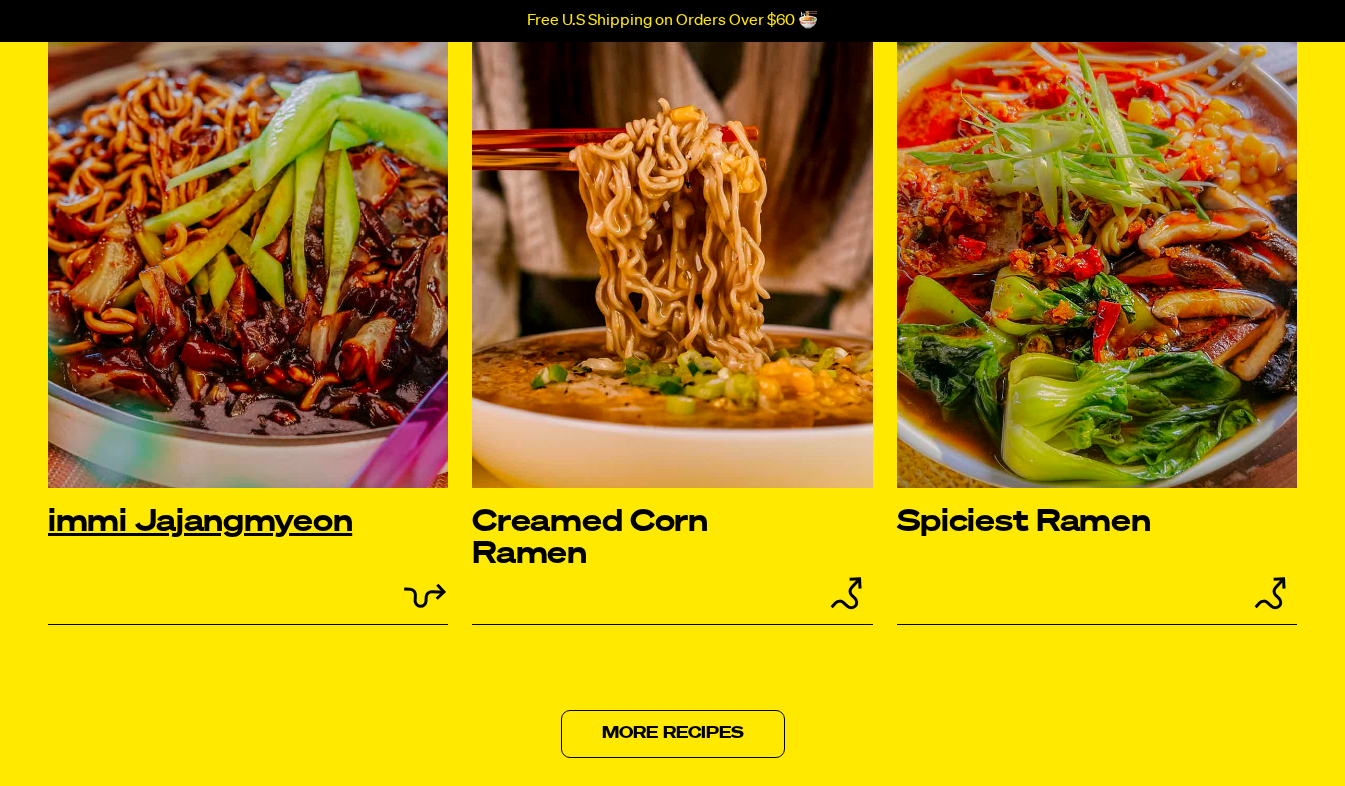 click on "immi Jajangmyeon" at bounding box center [221, 523] 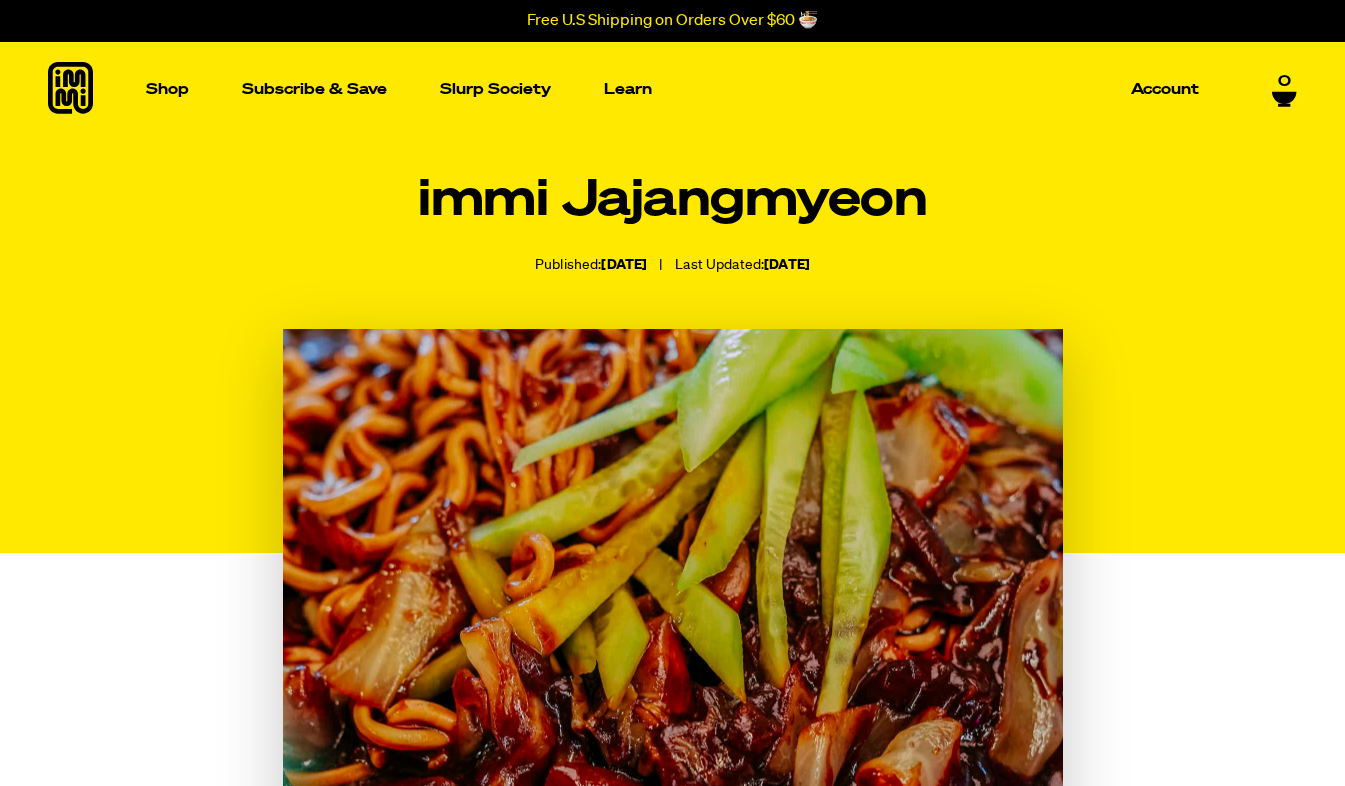 scroll, scrollTop: 571, scrollLeft: 0, axis: vertical 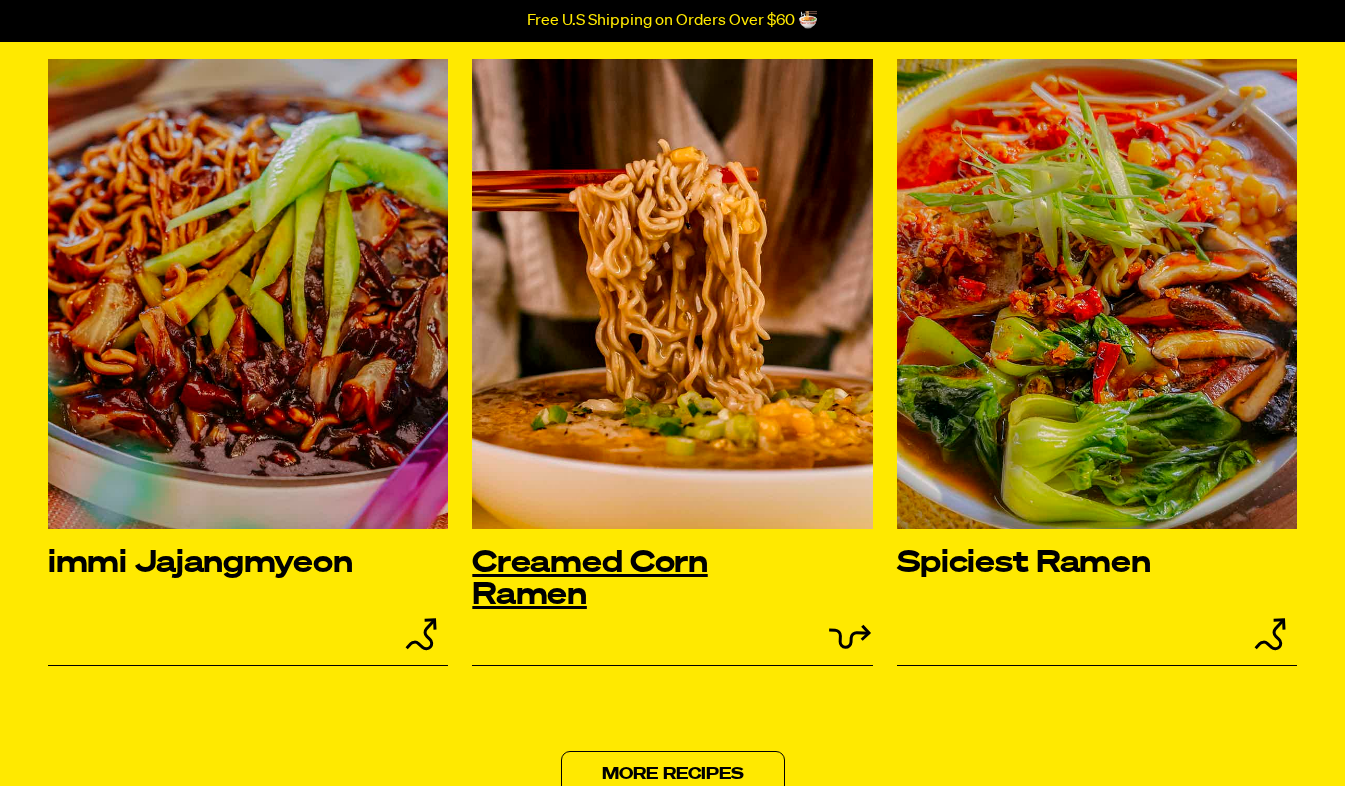 click on "Creamed Corn Ramen" at bounding box center [645, 580] 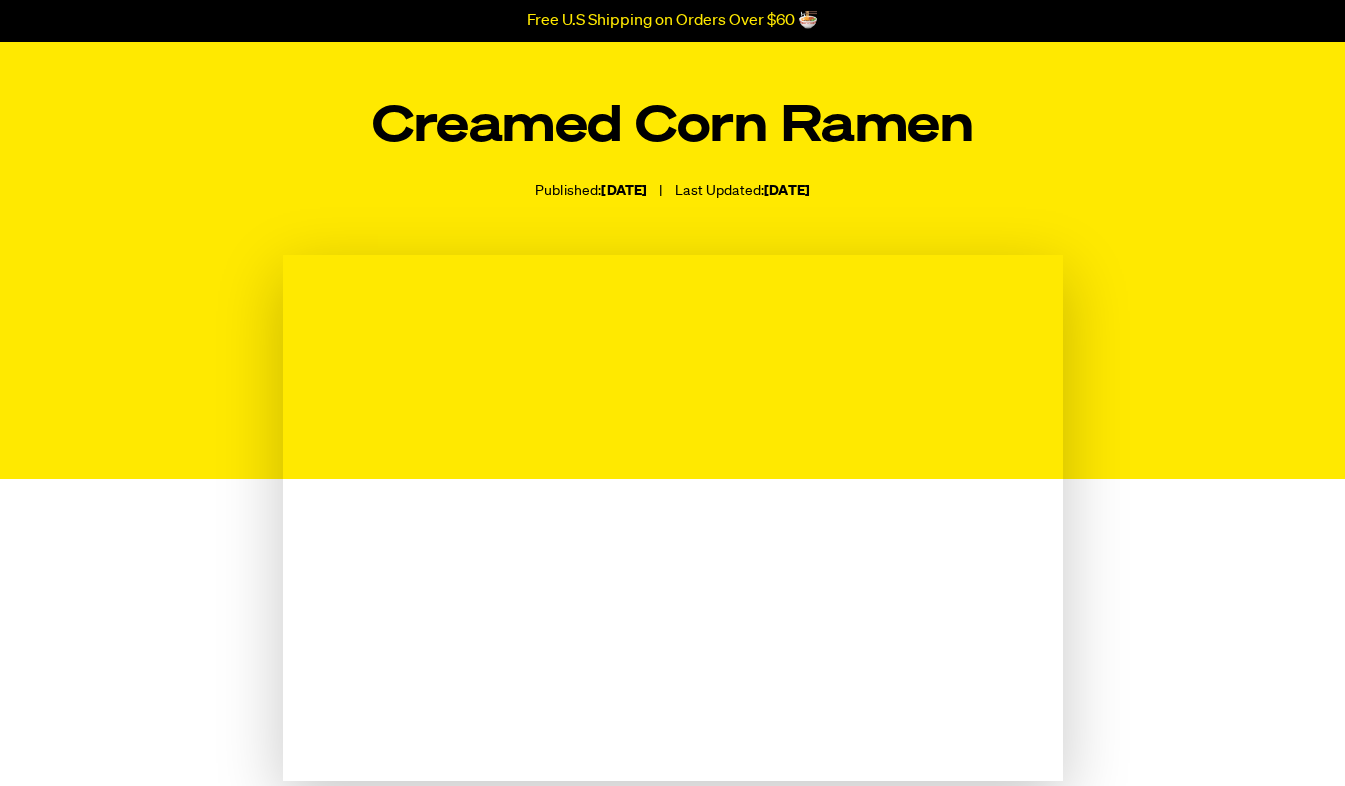 scroll, scrollTop: 0, scrollLeft: 0, axis: both 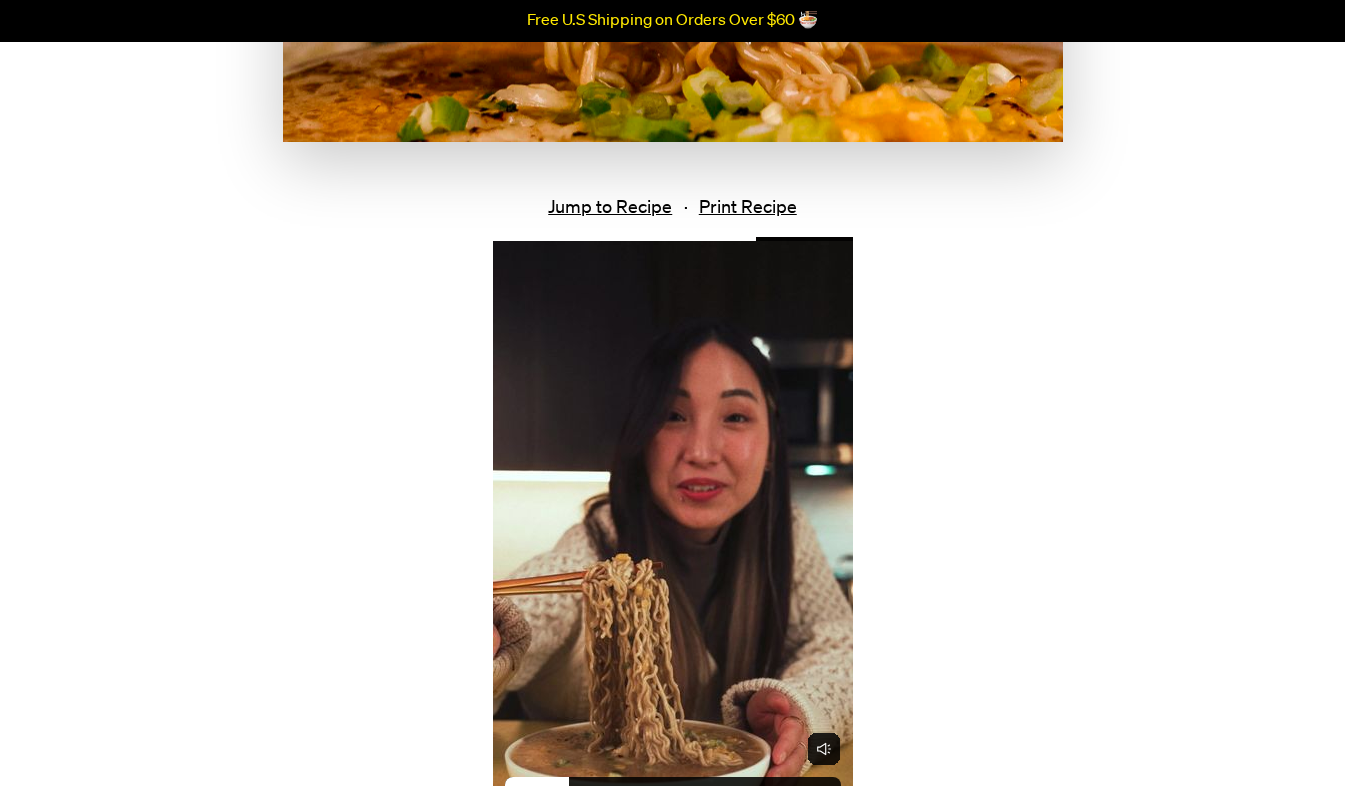 click on "Creamed Corn Ramen
Published:  June 13, 2024 | Last Updated:  June 27, 2024
Jump to Recipe · Print Recipe
Print
clock   clock icon cutlery   cutlery icon flag   flag icon folder   folder icon instagram   instagram icon pinterest   pinterest icon facebook   facebook icon print   print icon squares   squares icon heart   heart icon heart solid   heart solid icon
Creamed Corn Ramen
5 Stars			 		 	 		 		 			 				 			 			 				4 Stars			 		 	 		 		 			 				 			 			 				3 Stars			 		 	 		 		 			 				 			 			 				2 Stars			 		 	 		 		 			 				 			 			 				1 Star
No reviews
Author:   Kevin Lee
Print Recipe
Pin Recipe
Ingredients" at bounding box center (672, 1172) 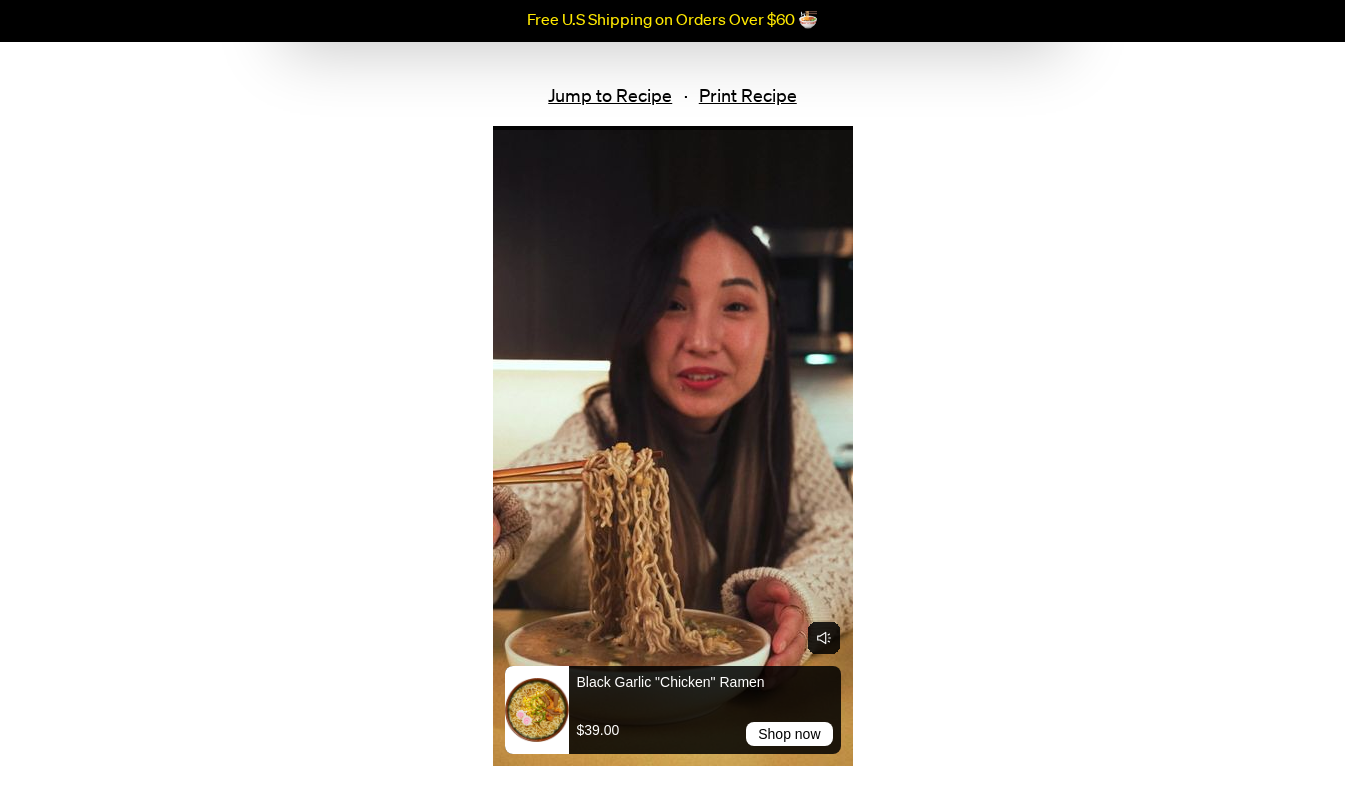 scroll, scrollTop: 825, scrollLeft: 0, axis: vertical 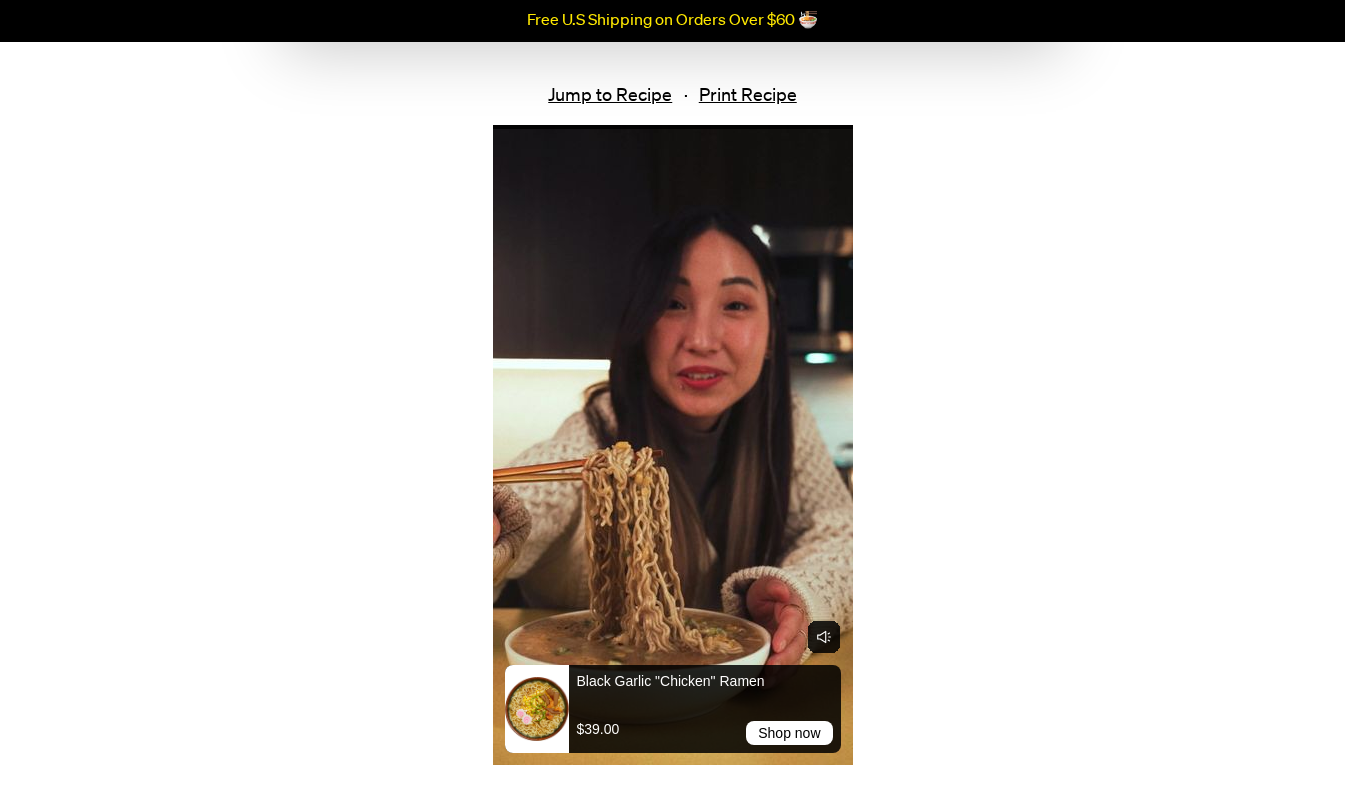 click at bounding box center (673, 445) 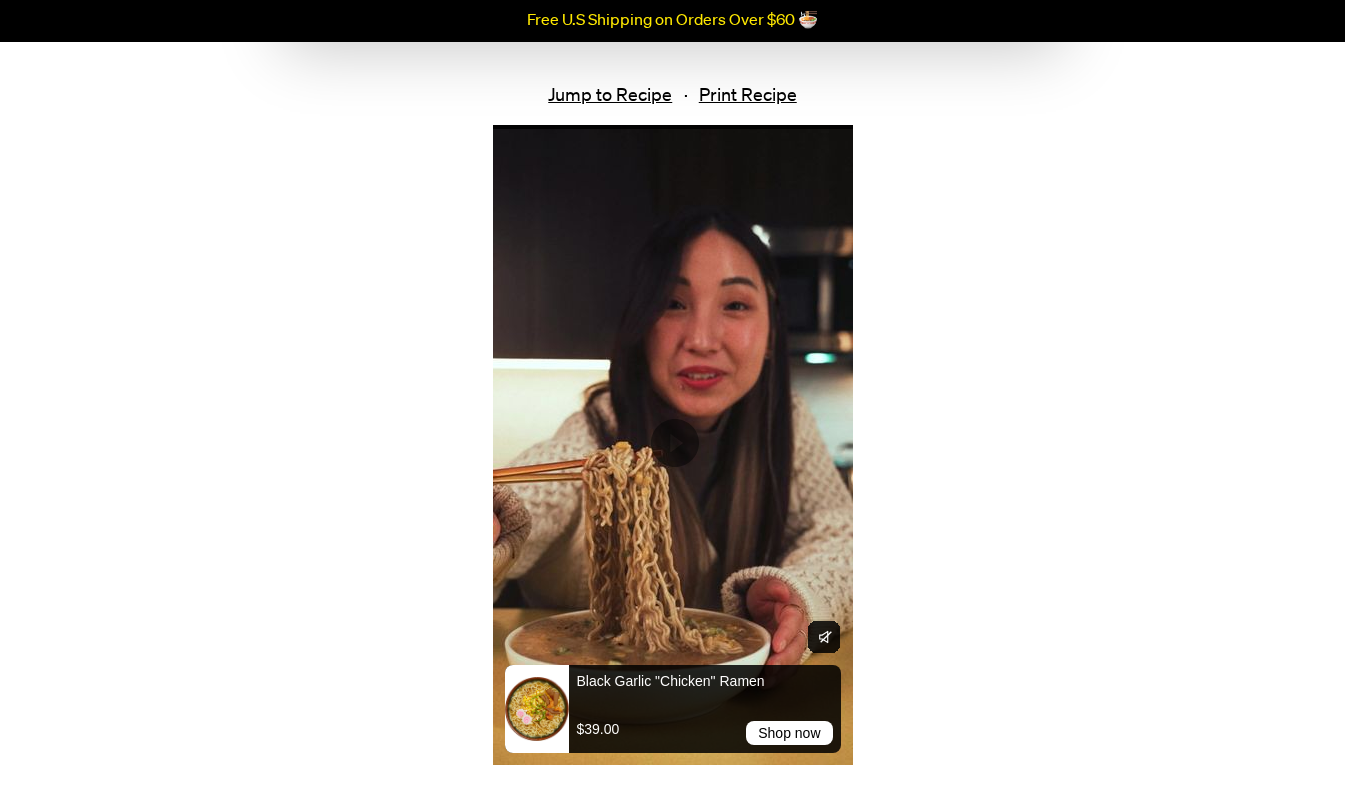 click 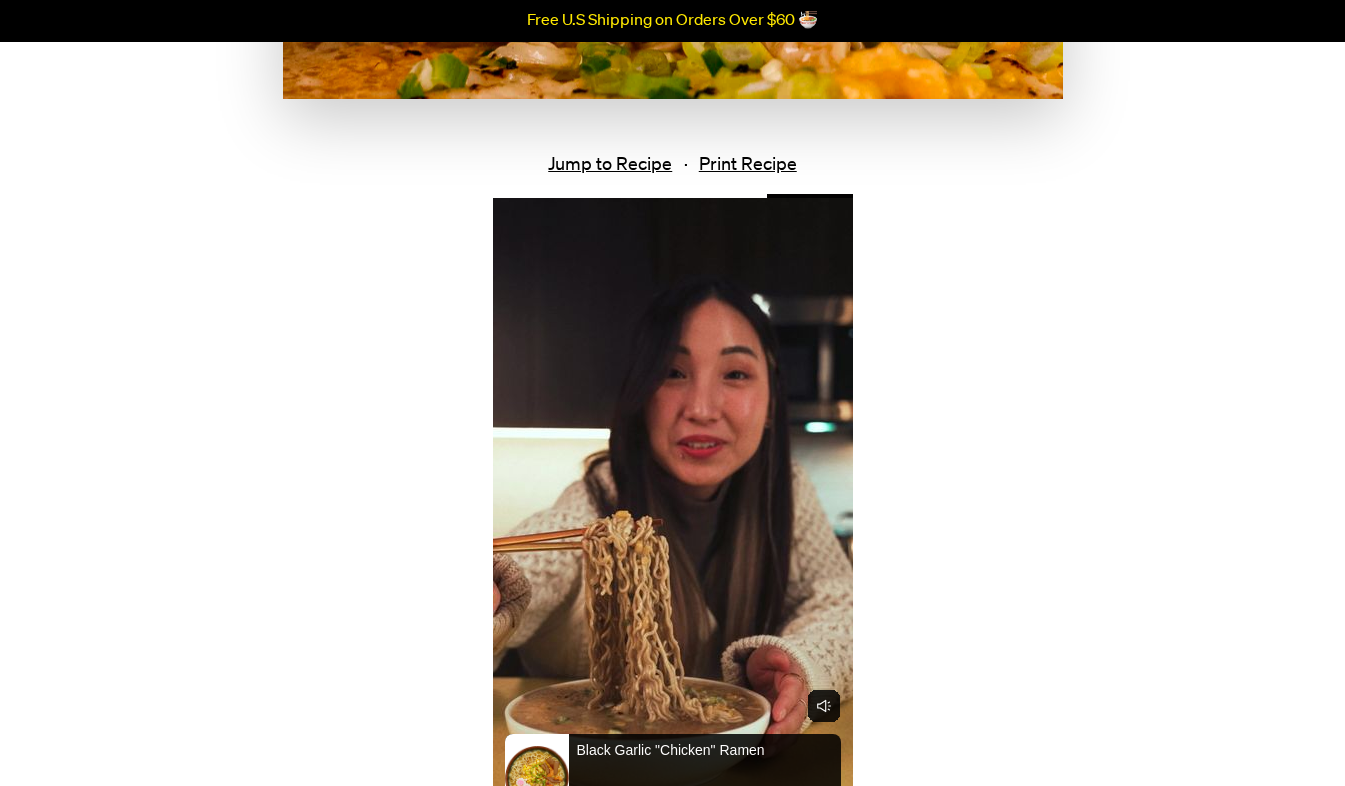 scroll, scrollTop: 737, scrollLeft: 0, axis: vertical 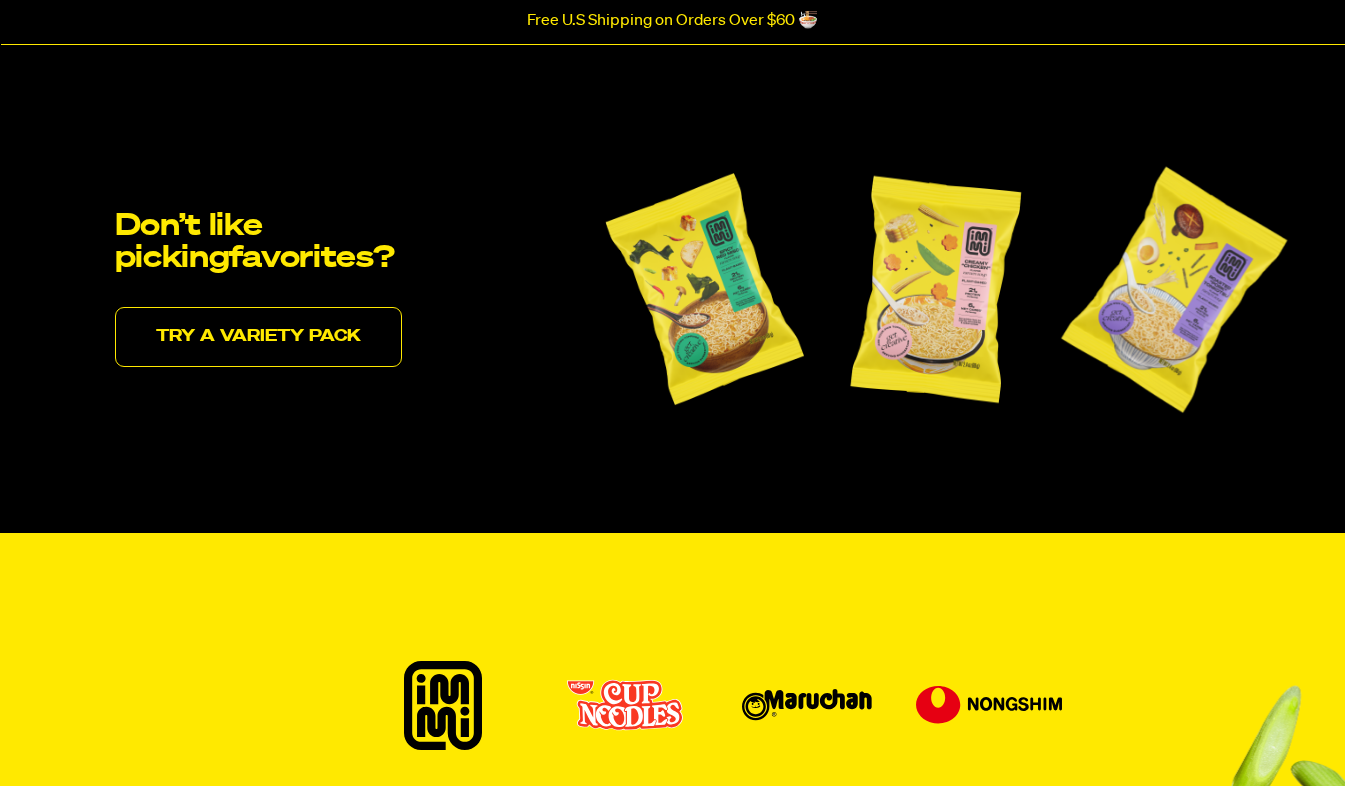 click on "Try a variety pack" at bounding box center (258, 337) 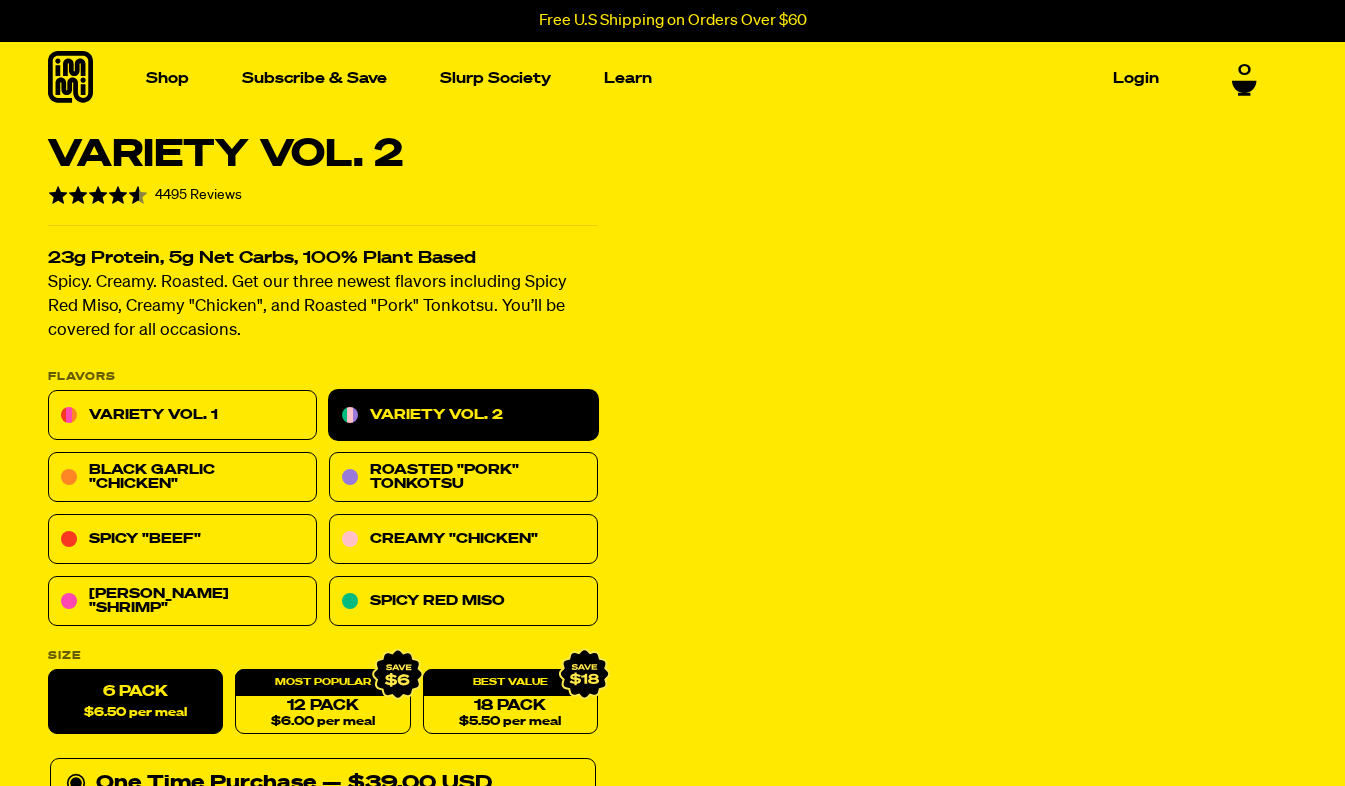 scroll, scrollTop: 0, scrollLeft: 0, axis: both 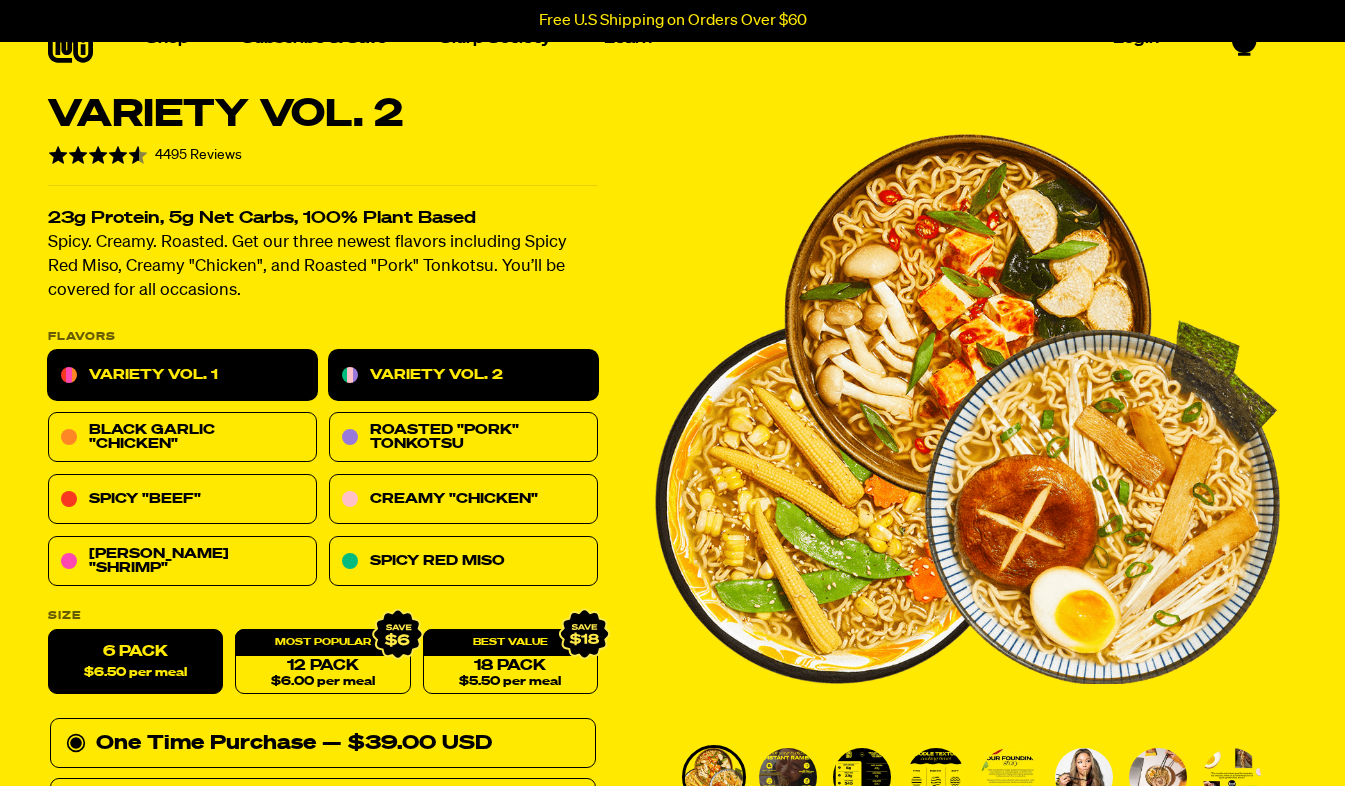 click on "Variety Vol. 1" at bounding box center (182, 376) 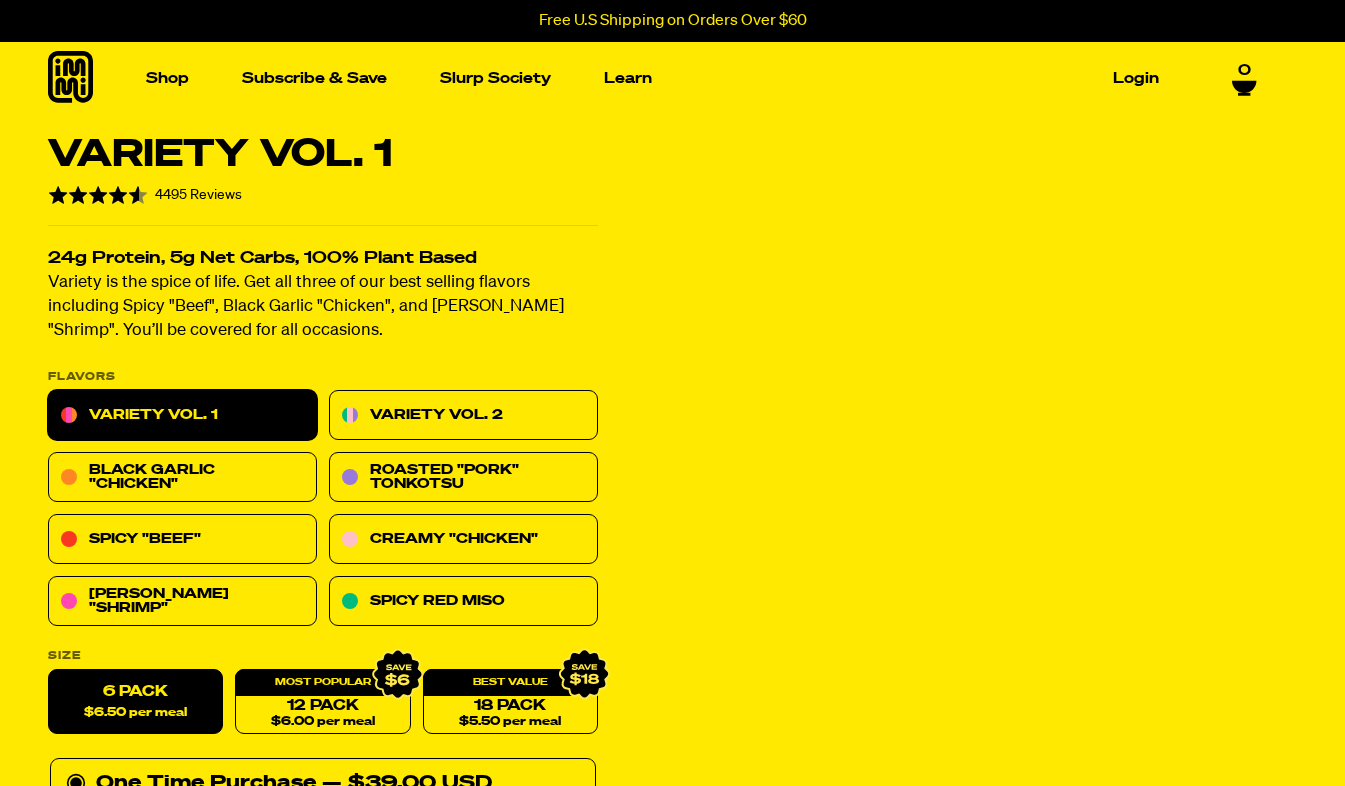 scroll, scrollTop: 0, scrollLeft: 0, axis: both 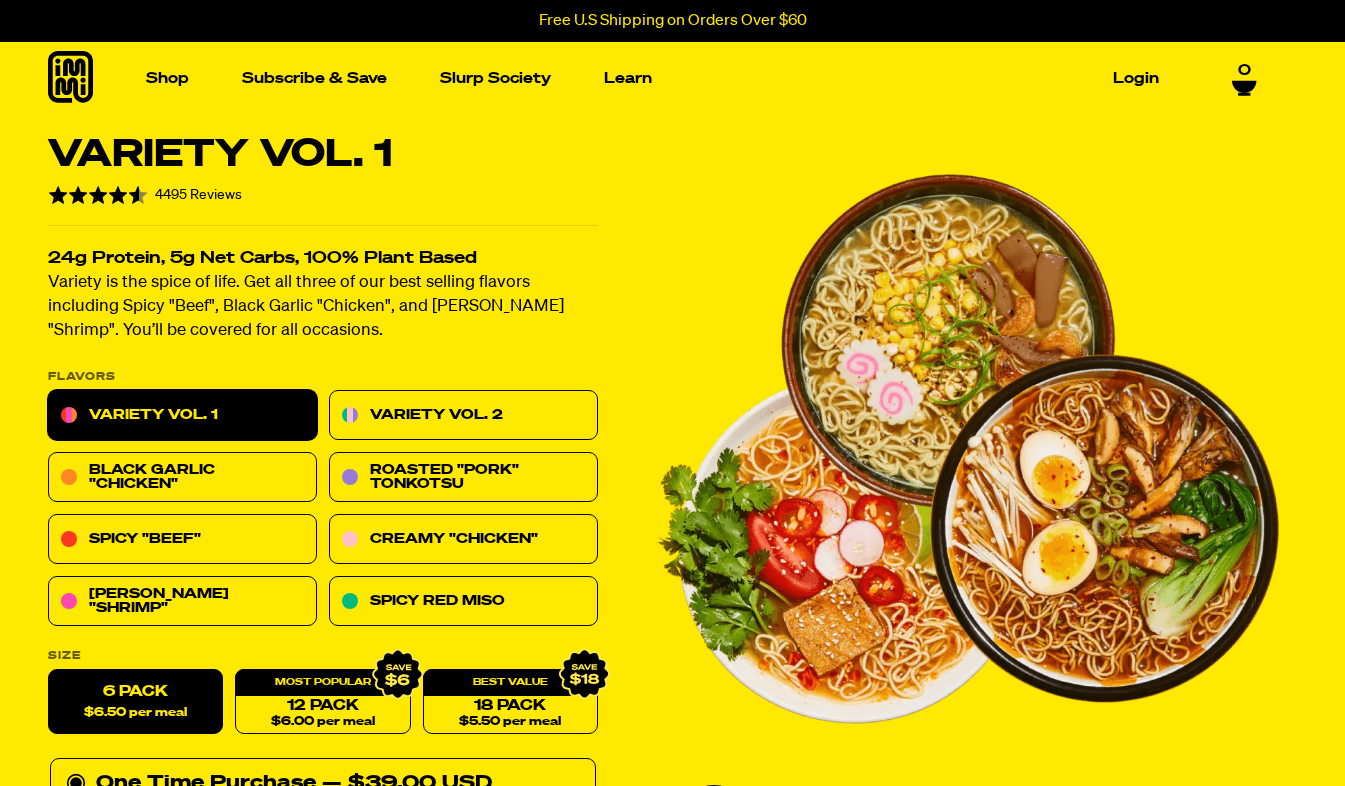 click on "Variety Vol. 1
Rated 4.6 out of 5
4495 Reviews
Based on 4495 reviews
24g Protein, 5g Net Carbs, 100% Plant Based
Variety is the spice of life. Get all three of our best selling flavors including Spicy "Beef", Black Garlic "Chicken", and [PERSON_NAME] "Shrimp". You’ll be covered for all occasions.
PLEASE NOTE: Due to global freight delays, we expect all orders to ship up to 2-3 weeks late. We sincerely
apologize for this inconvenience!
Flavors
Variety Vol. 1
Variety Vol. 2
Black Garlic "Chicken"
Roasted "Pork" Tonkotsu
Spicy "Beef"
Creamy "Chicken"
[PERSON_NAME] Yum "Shrimp"
Spicy Red Miso
Size
6 Pack  —  1" at bounding box center (672, 1054) 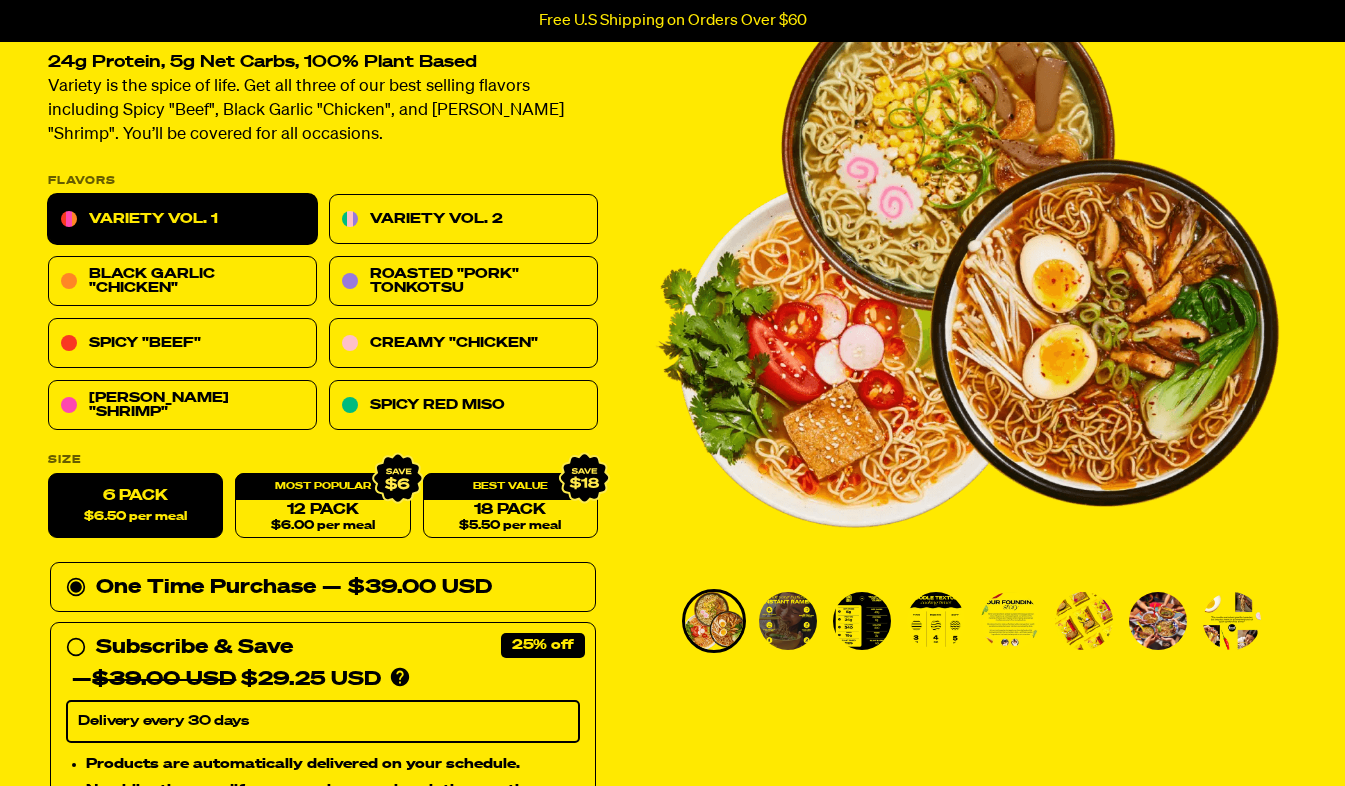scroll, scrollTop: 196, scrollLeft: 0, axis: vertical 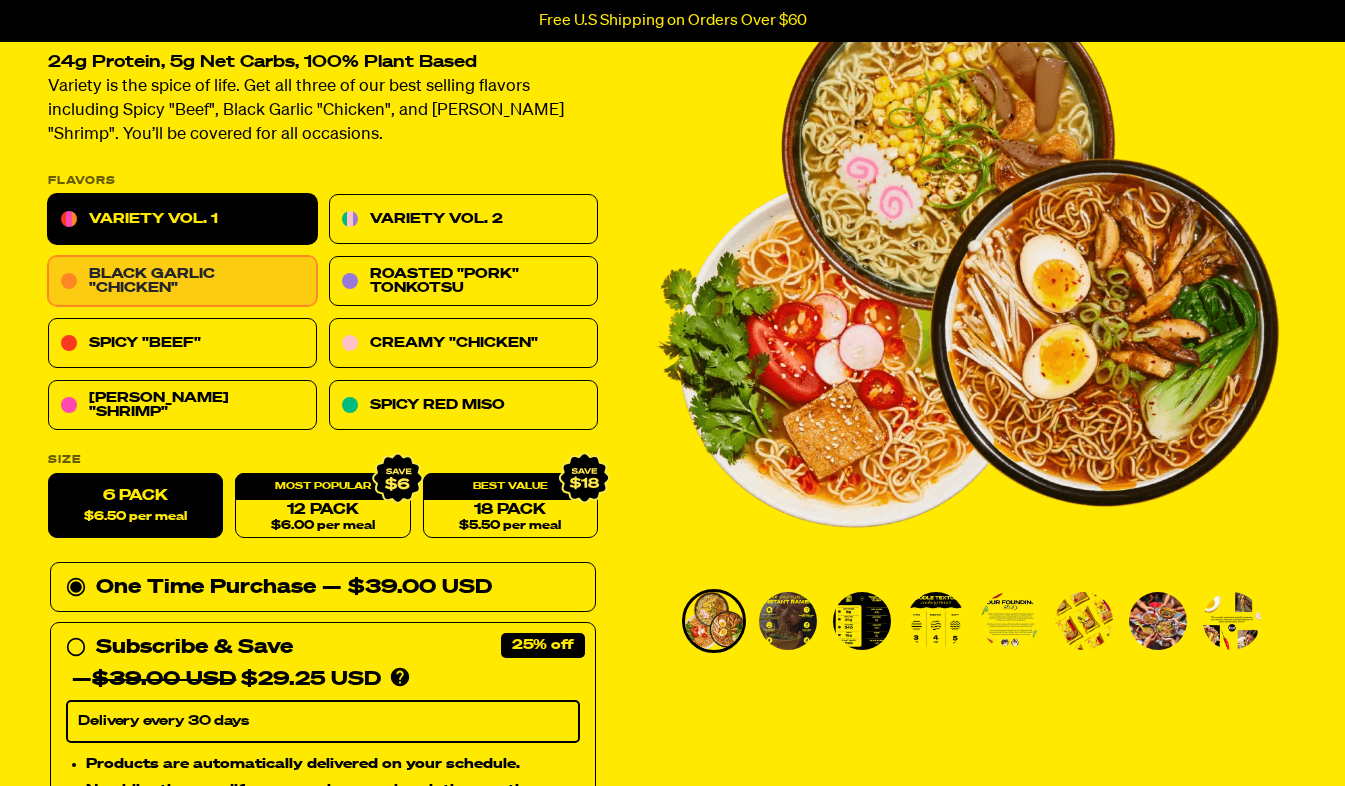 click on "Black Garlic "Chicken"" at bounding box center [182, 282] 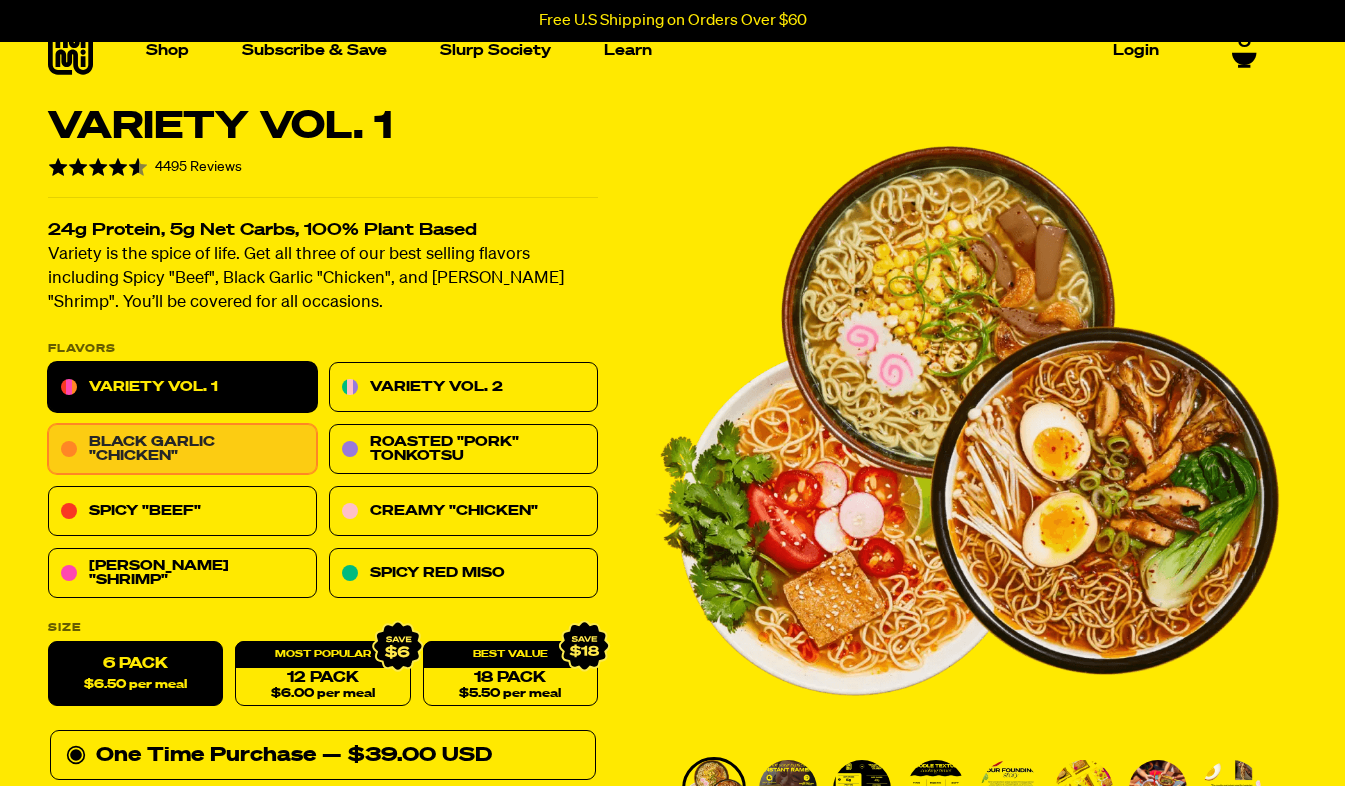 scroll, scrollTop: 0, scrollLeft: 0, axis: both 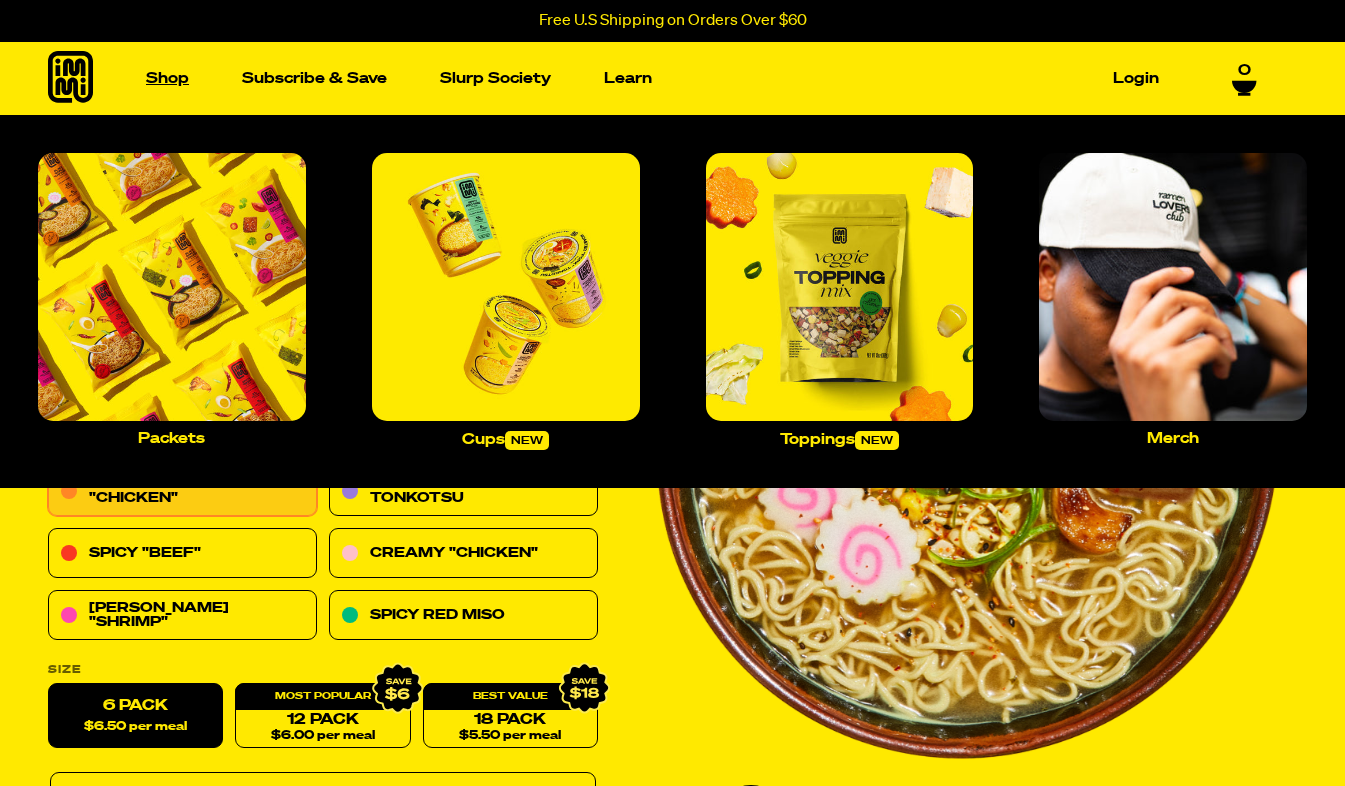 click on "Shop" at bounding box center (167, 78) 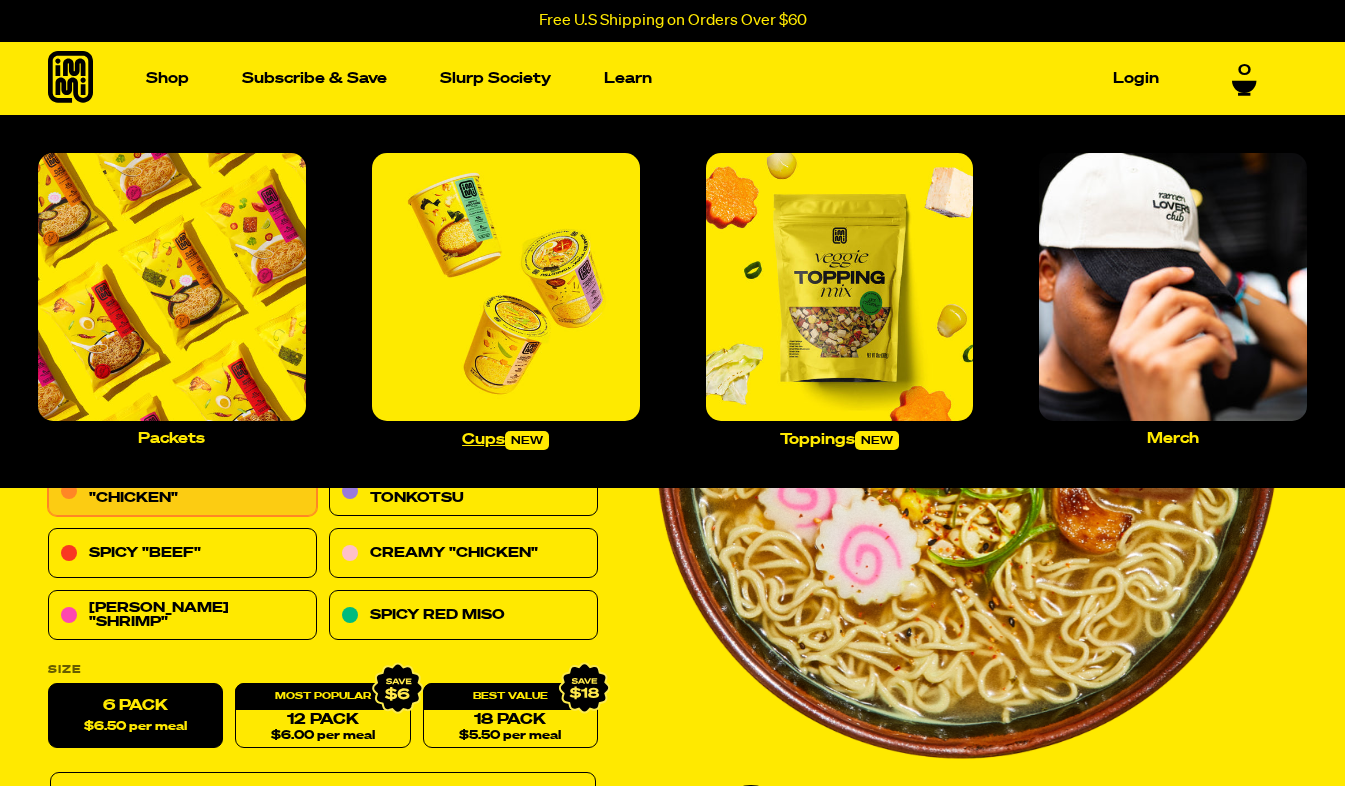 click at bounding box center [506, 287] 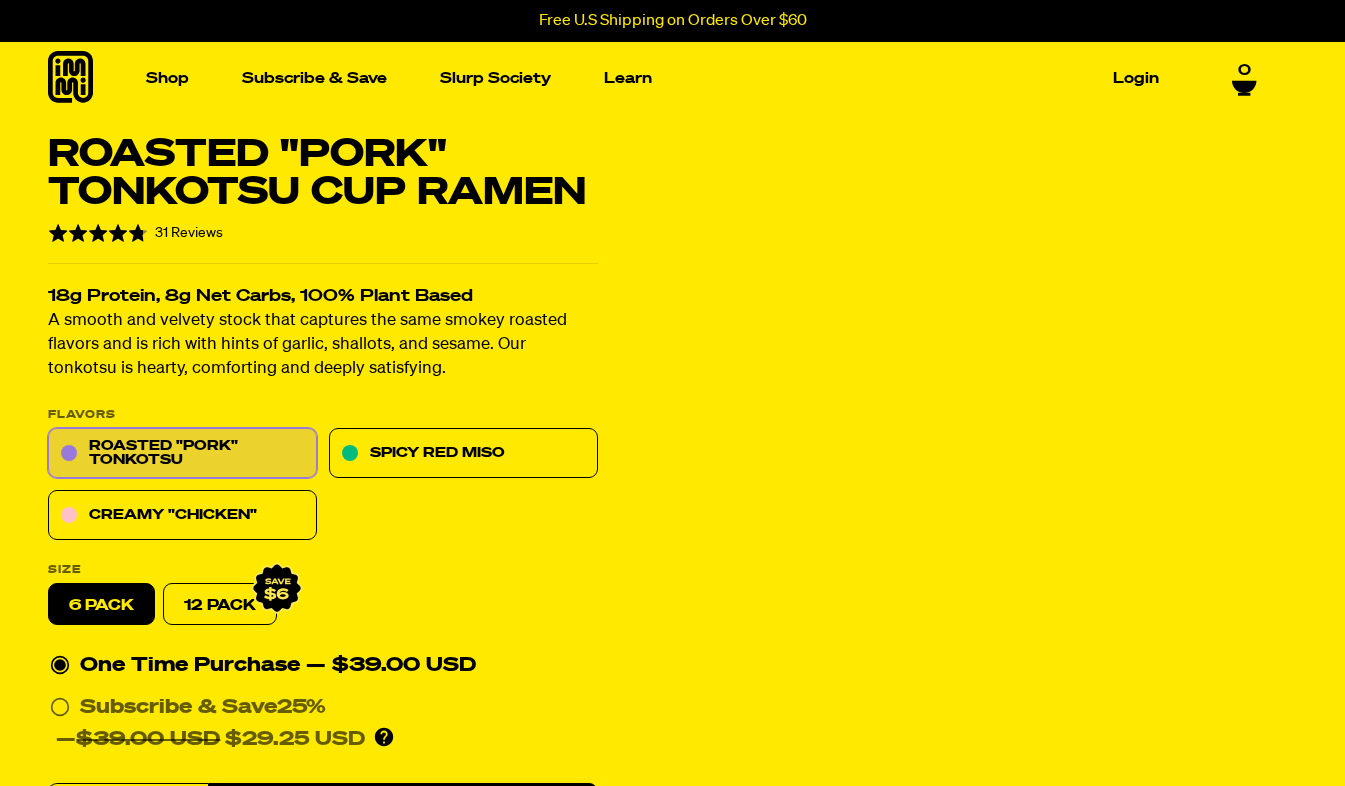 scroll, scrollTop: 0, scrollLeft: 0, axis: both 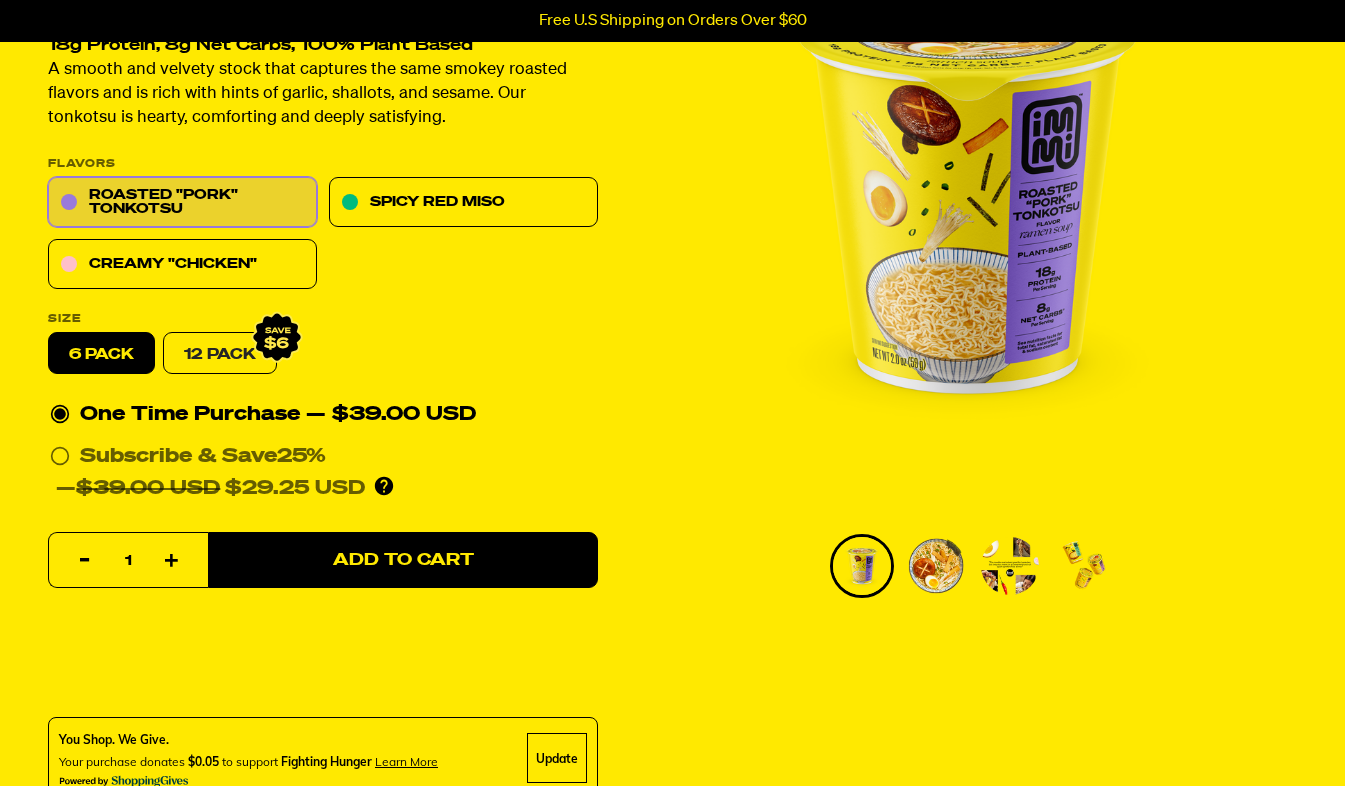 click on "12 Pack" at bounding box center [220, 354] 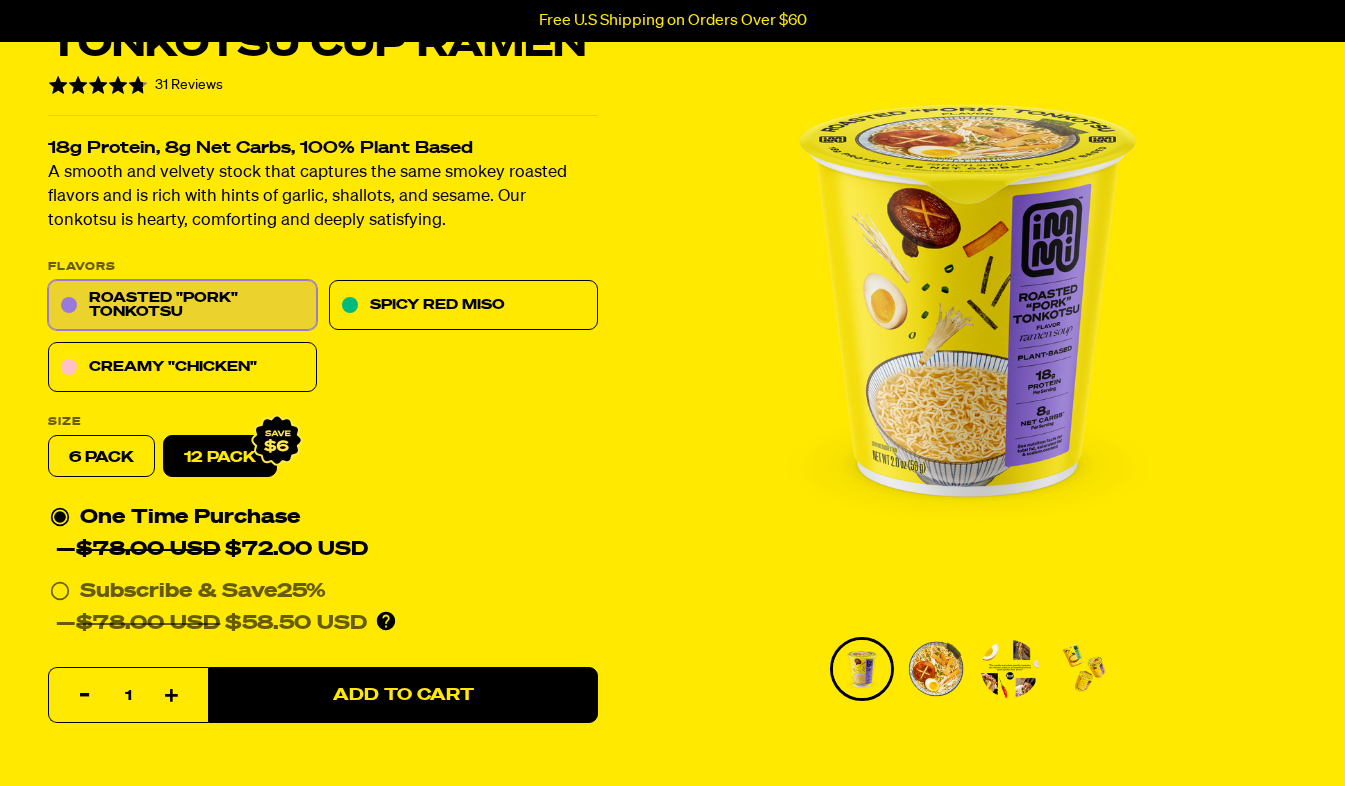 scroll, scrollTop: 141, scrollLeft: 0, axis: vertical 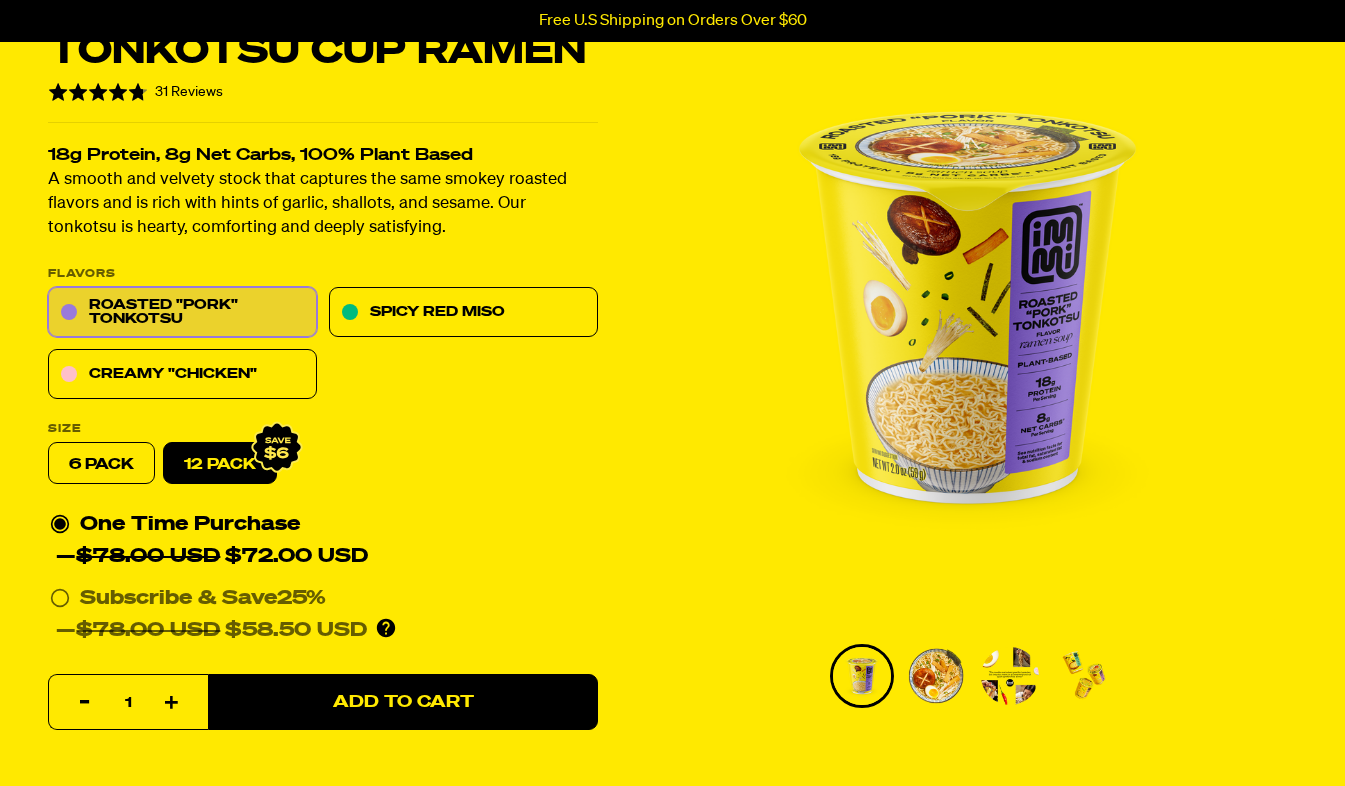 click at bounding box center (936, 676) 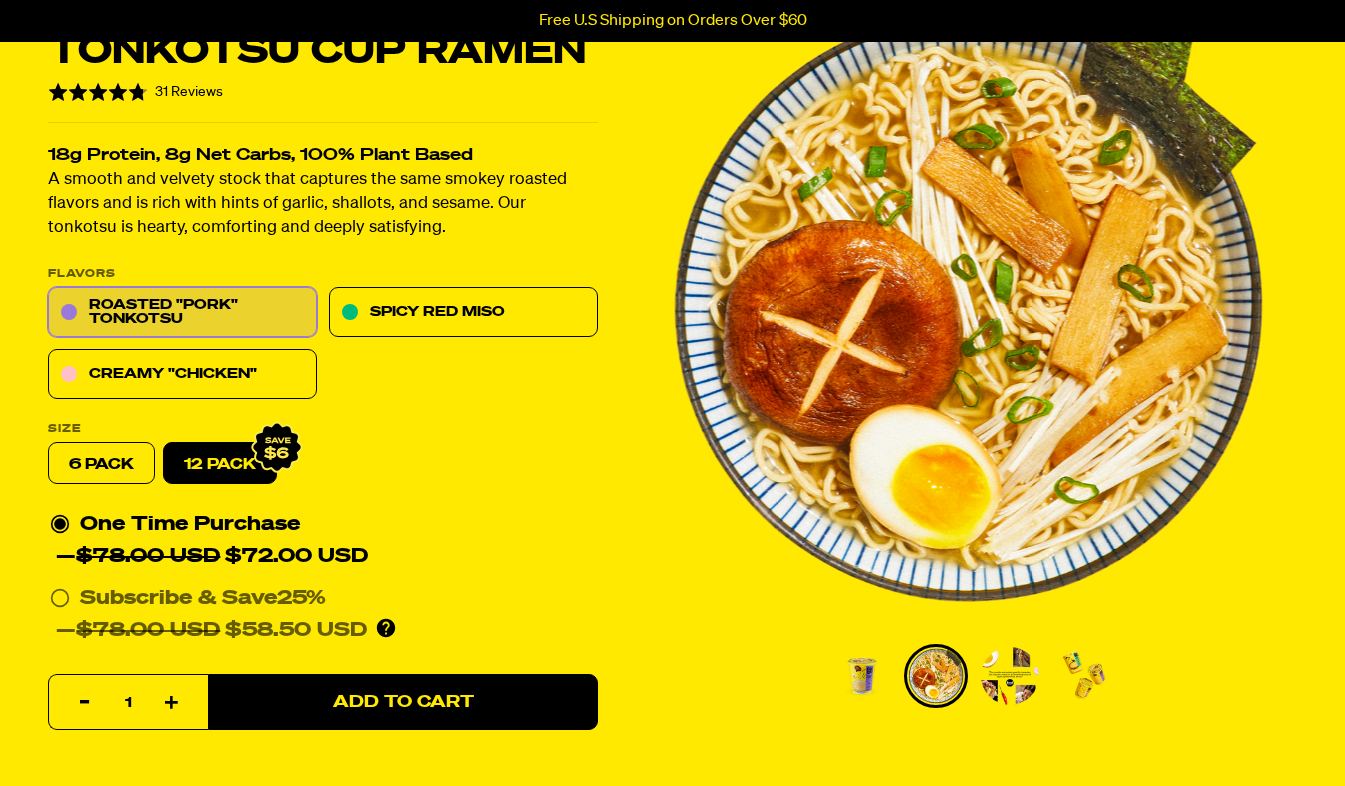 click at bounding box center (1010, 676) 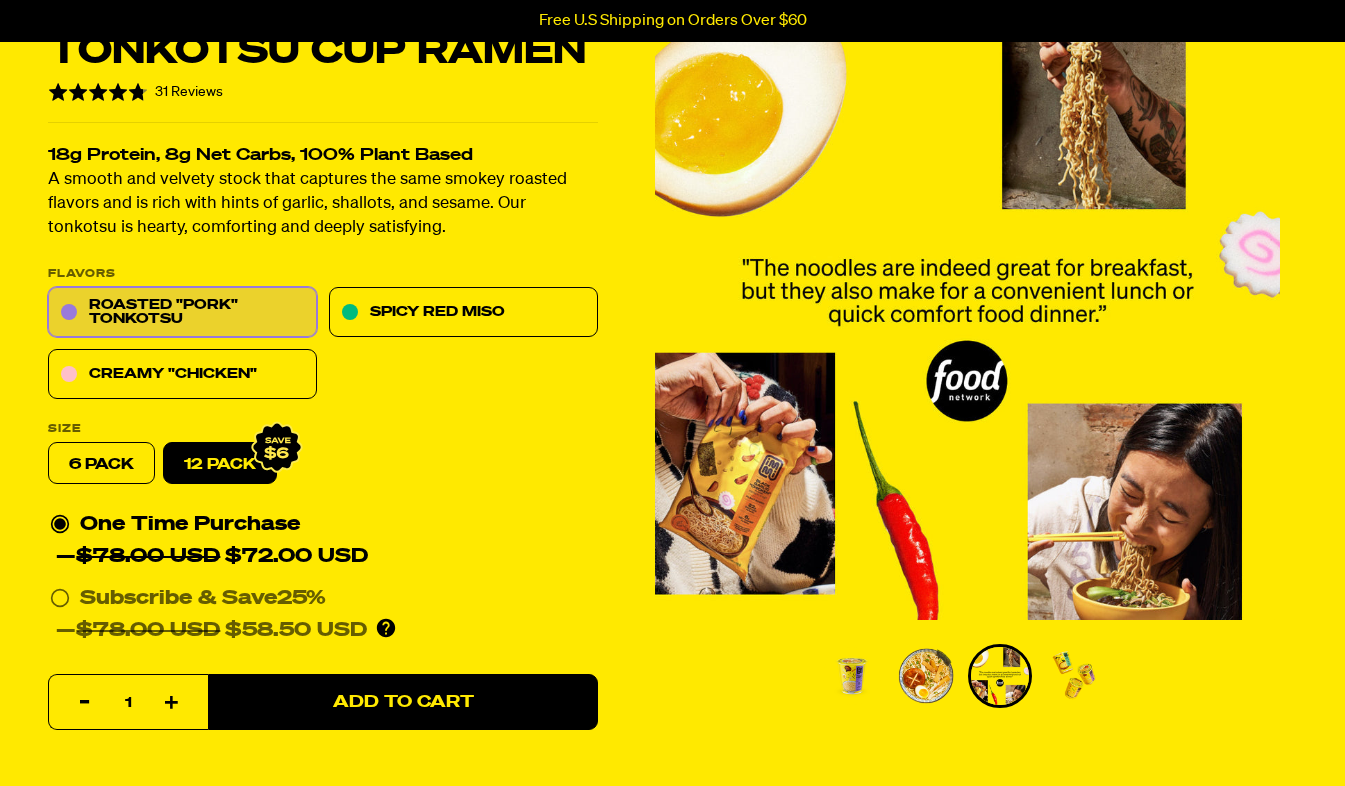 click at bounding box center (1074, 676) 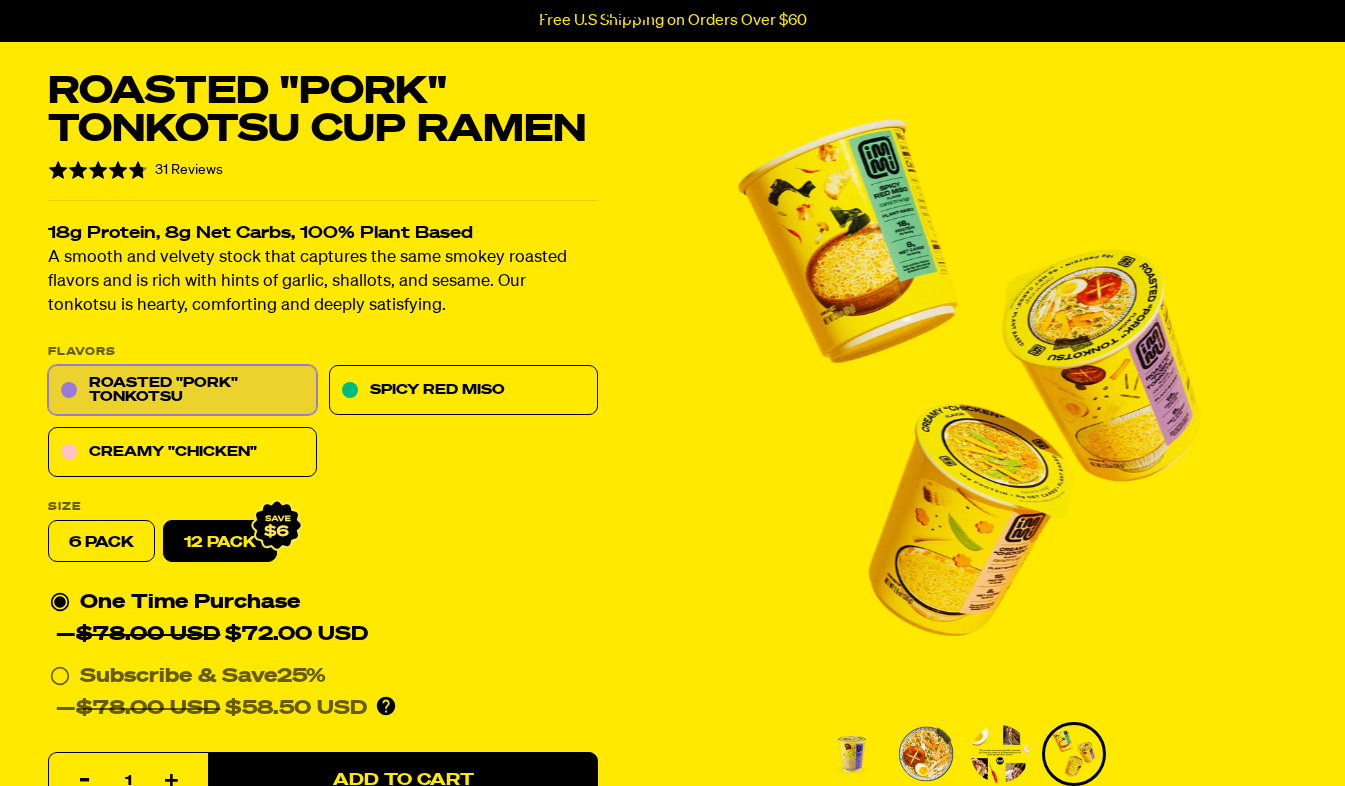 scroll, scrollTop: 0, scrollLeft: 0, axis: both 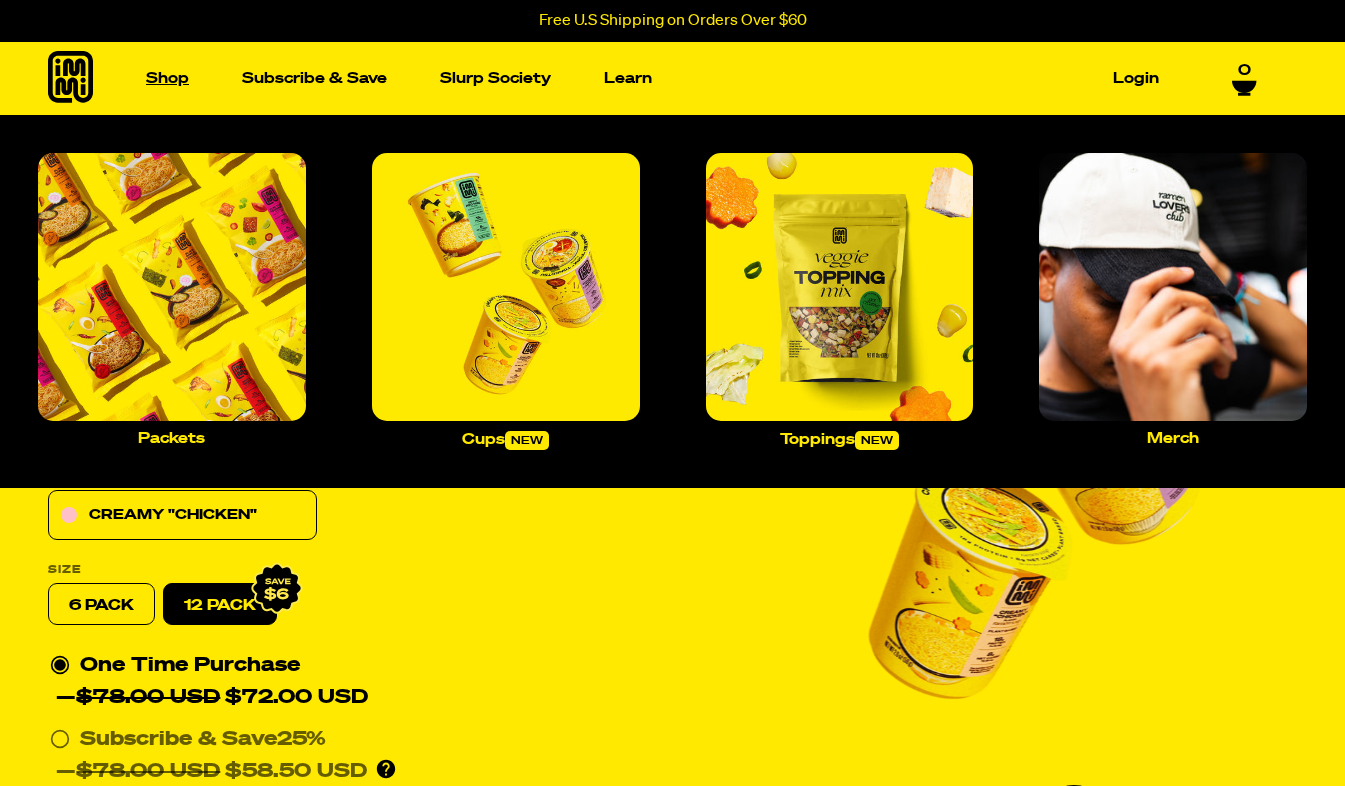click on "Shop" at bounding box center (167, 78) 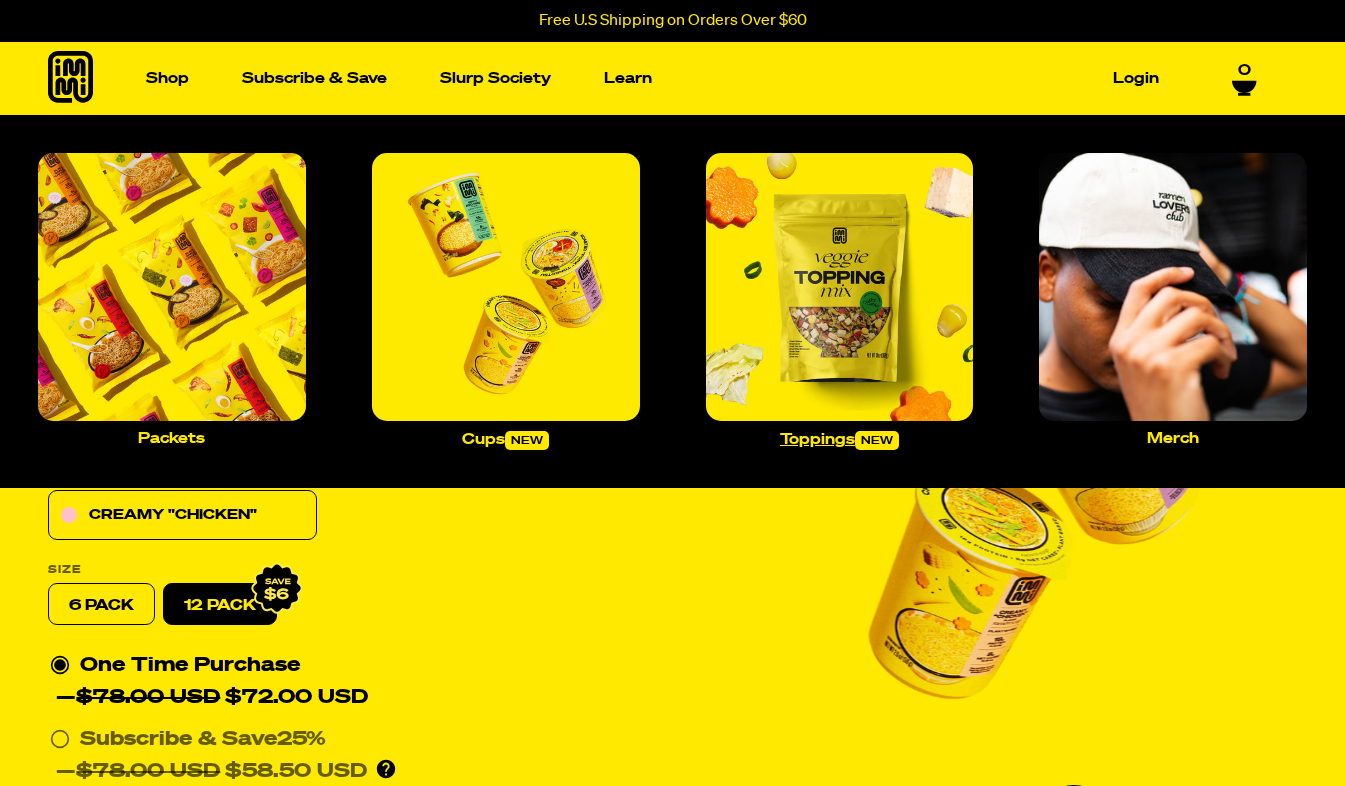 click at bounding box center (840, 287) 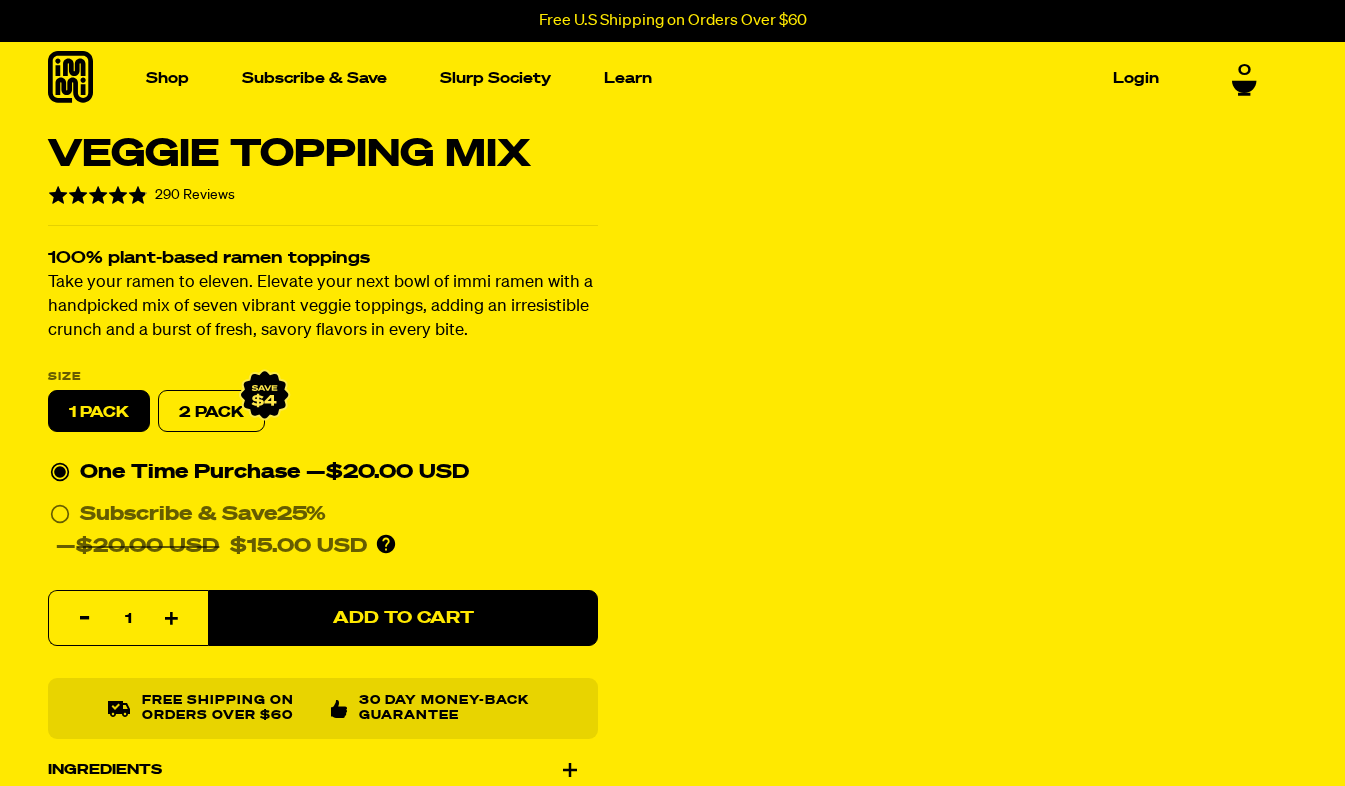 scroll, scrollTop: 0, scrollLeft: 0, axis: both 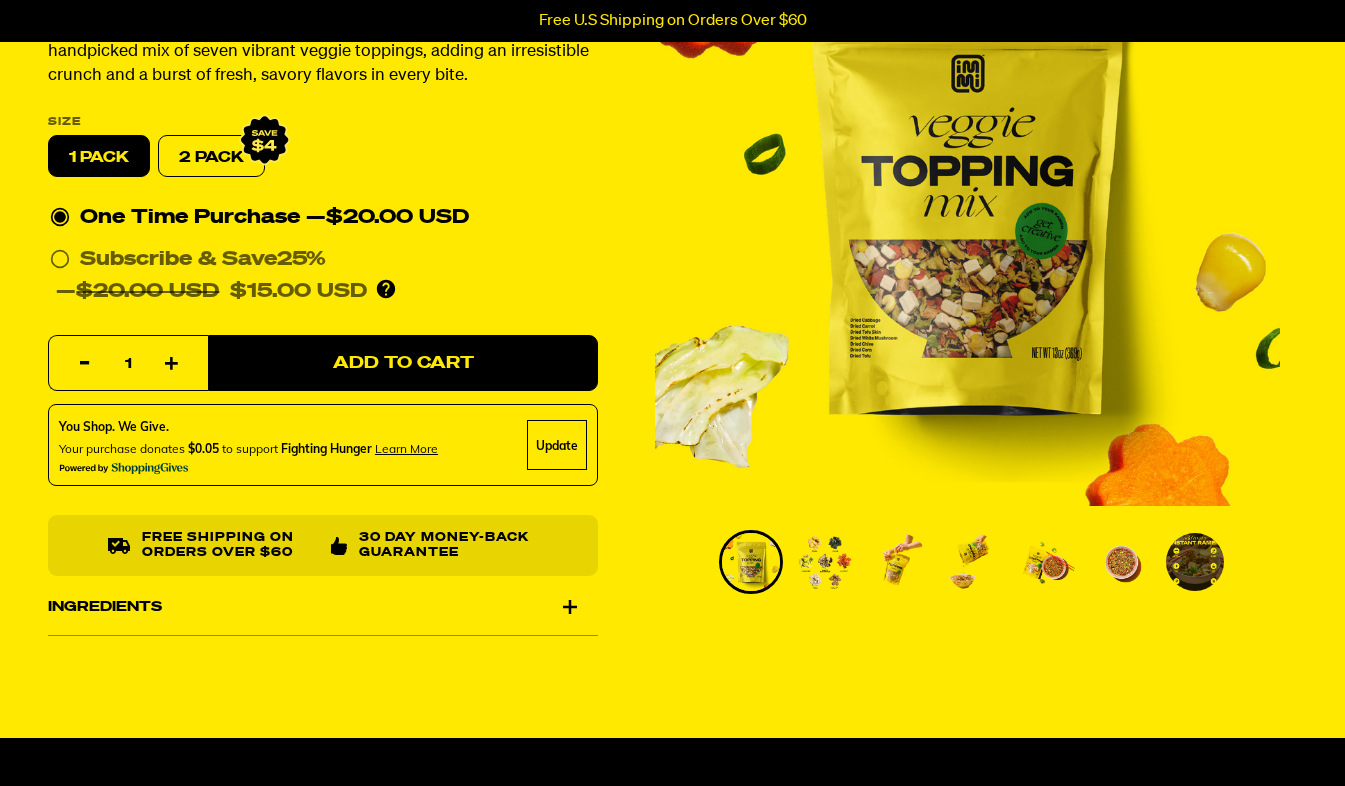 click at bounding box center (825, 562) 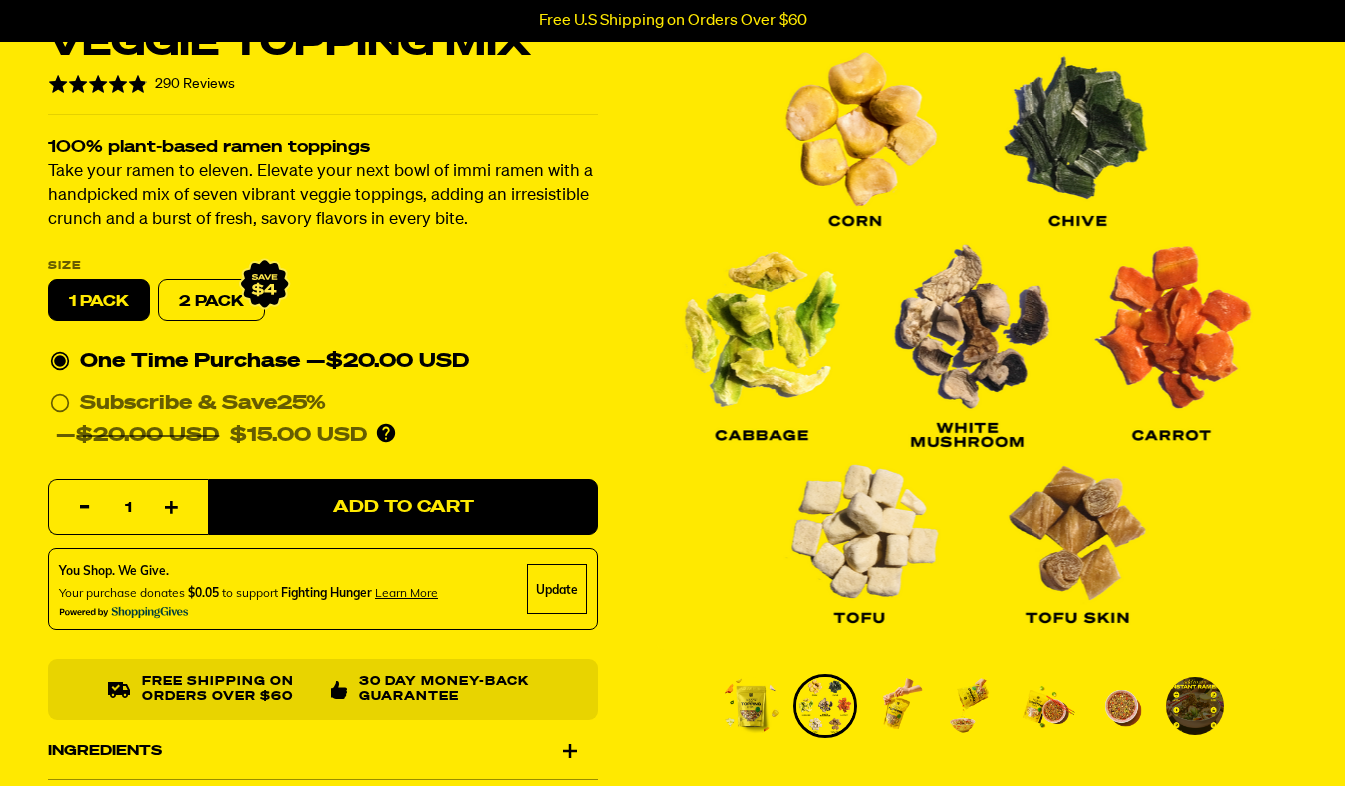 scroll, scrollTop: 111, scrollLeft: 0, axis: vertical 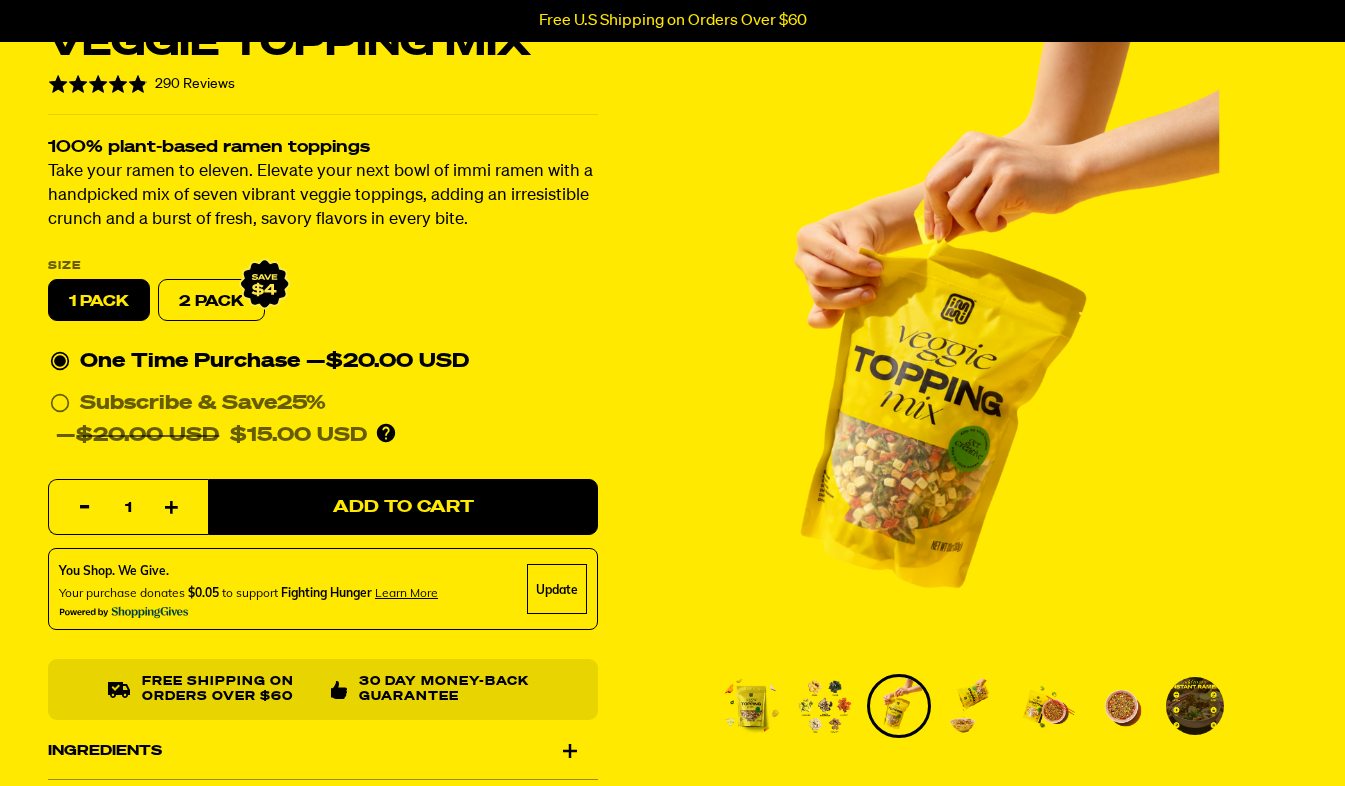 click at bounding box center [973, 706] 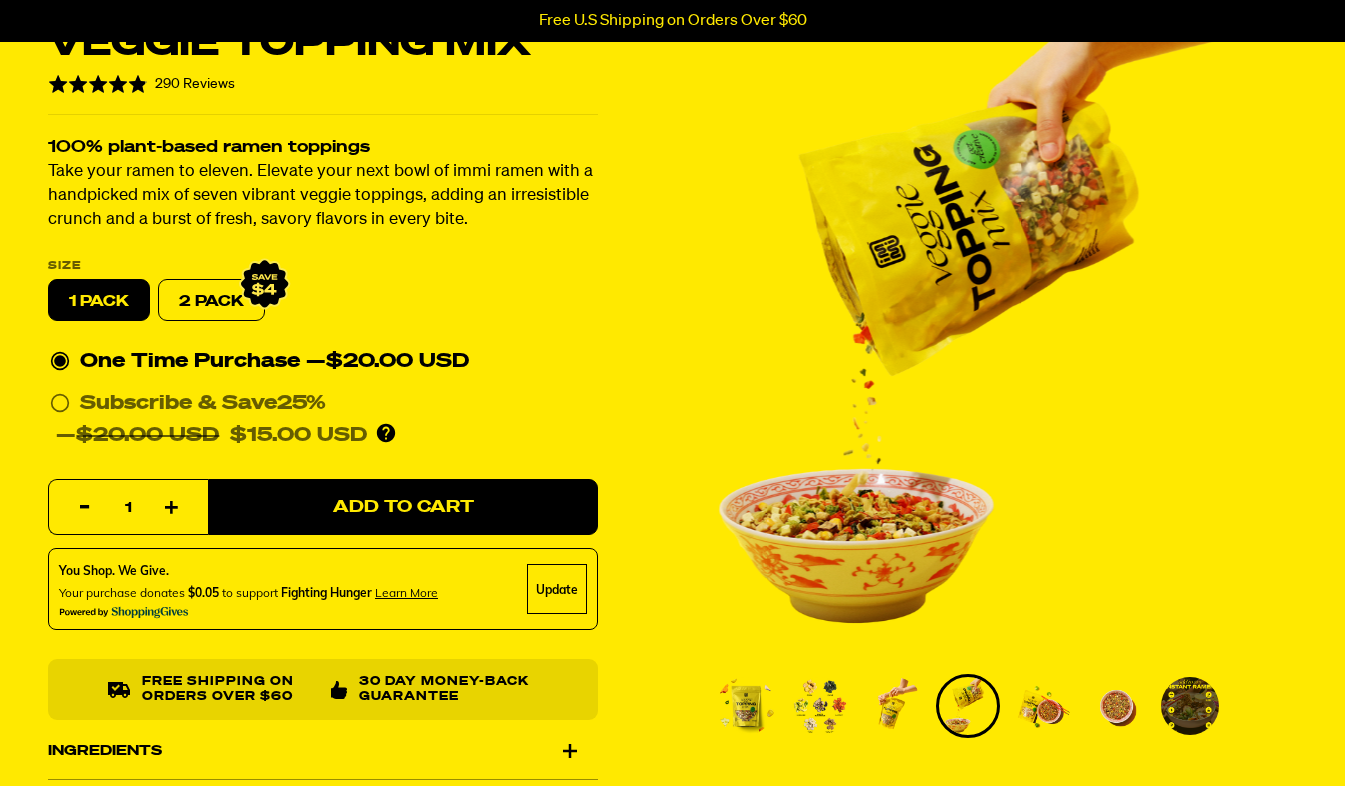 click at bounding box center (1042, 706) 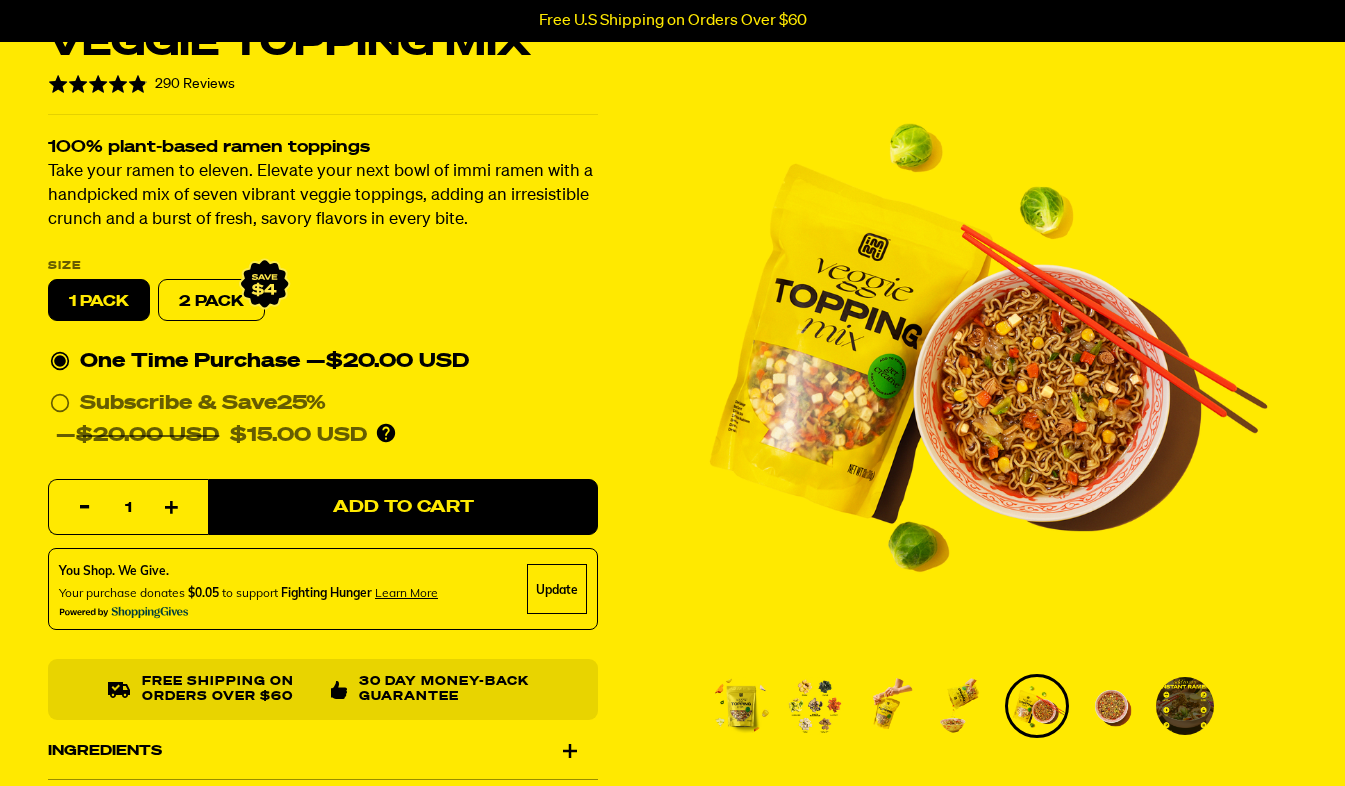 click at bounding box center (1111, 706) 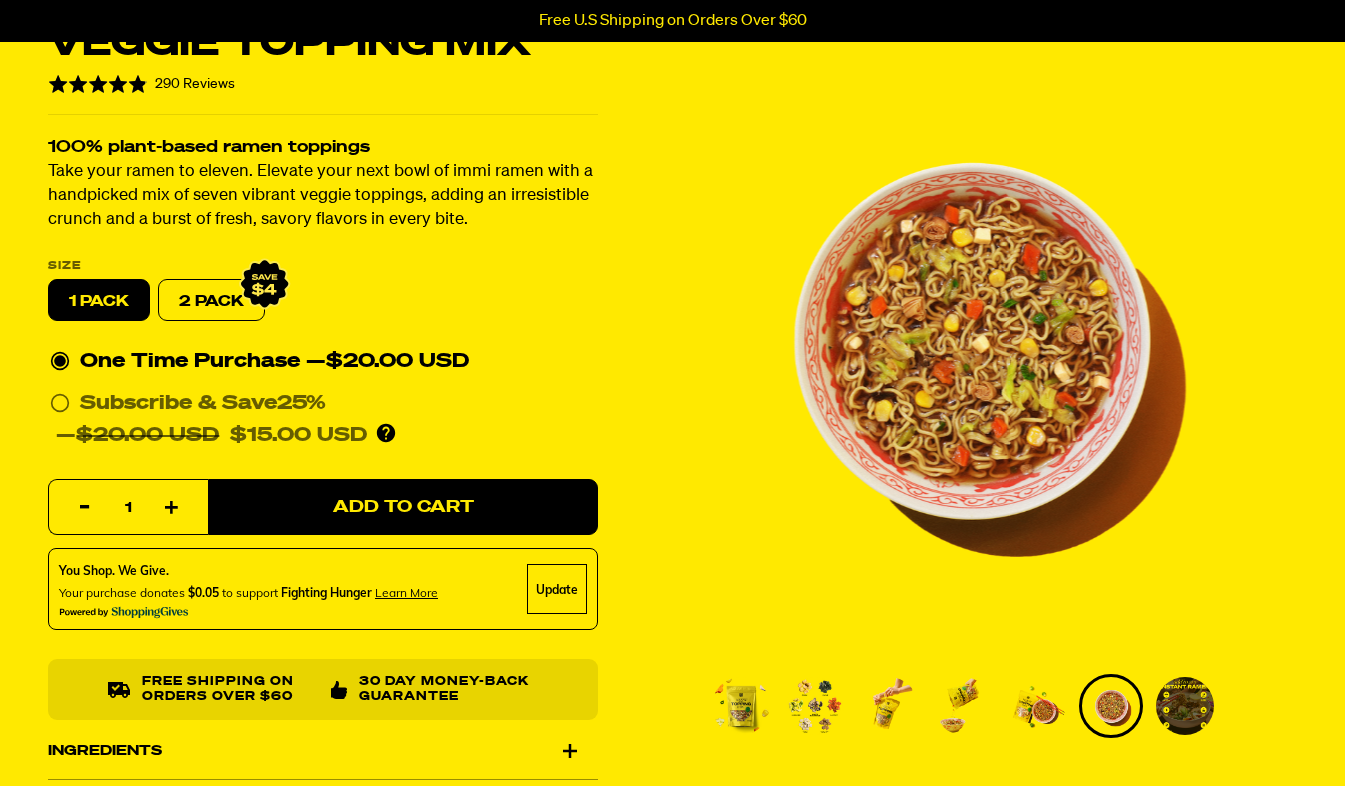 click at bounding box center (1185, 706) 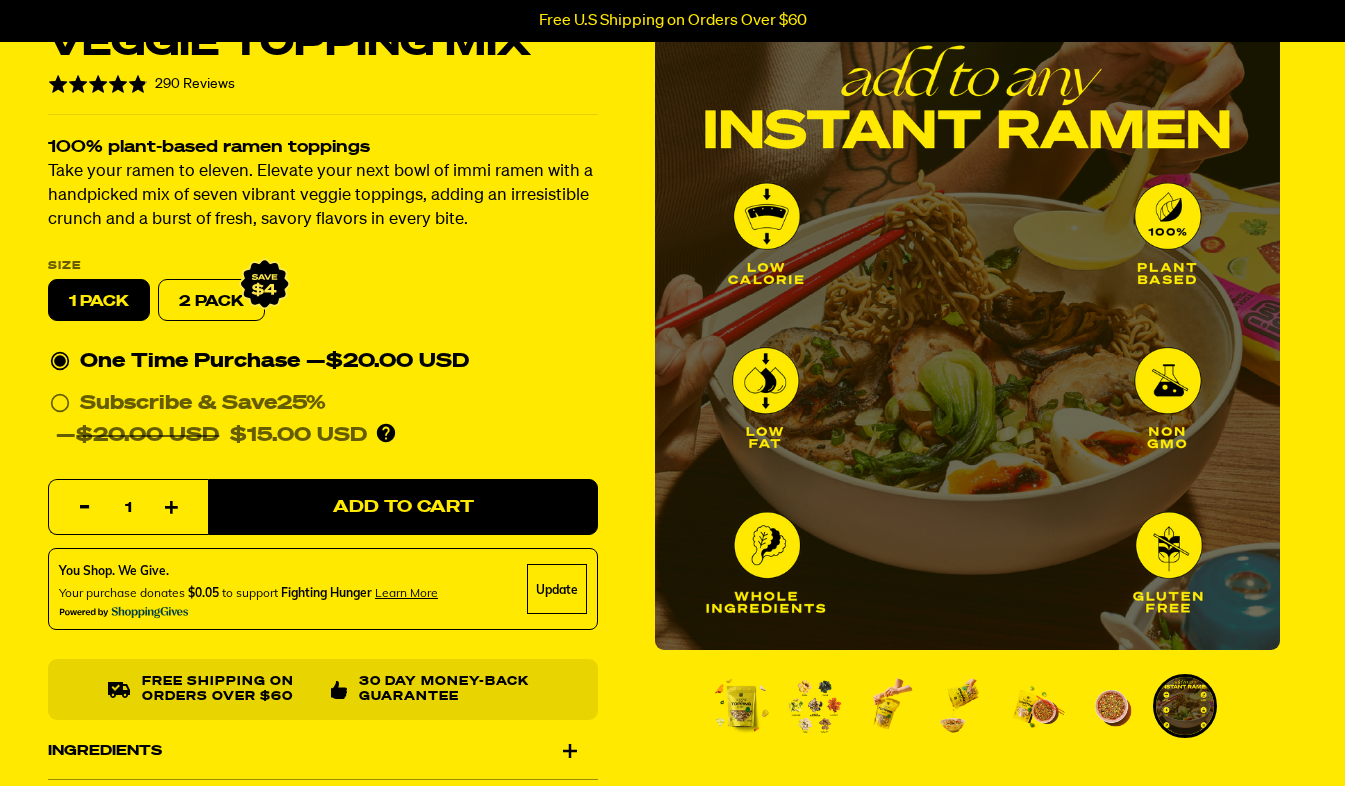 scroll, scrollTop: 0, scrollLeft: 0, axis: both 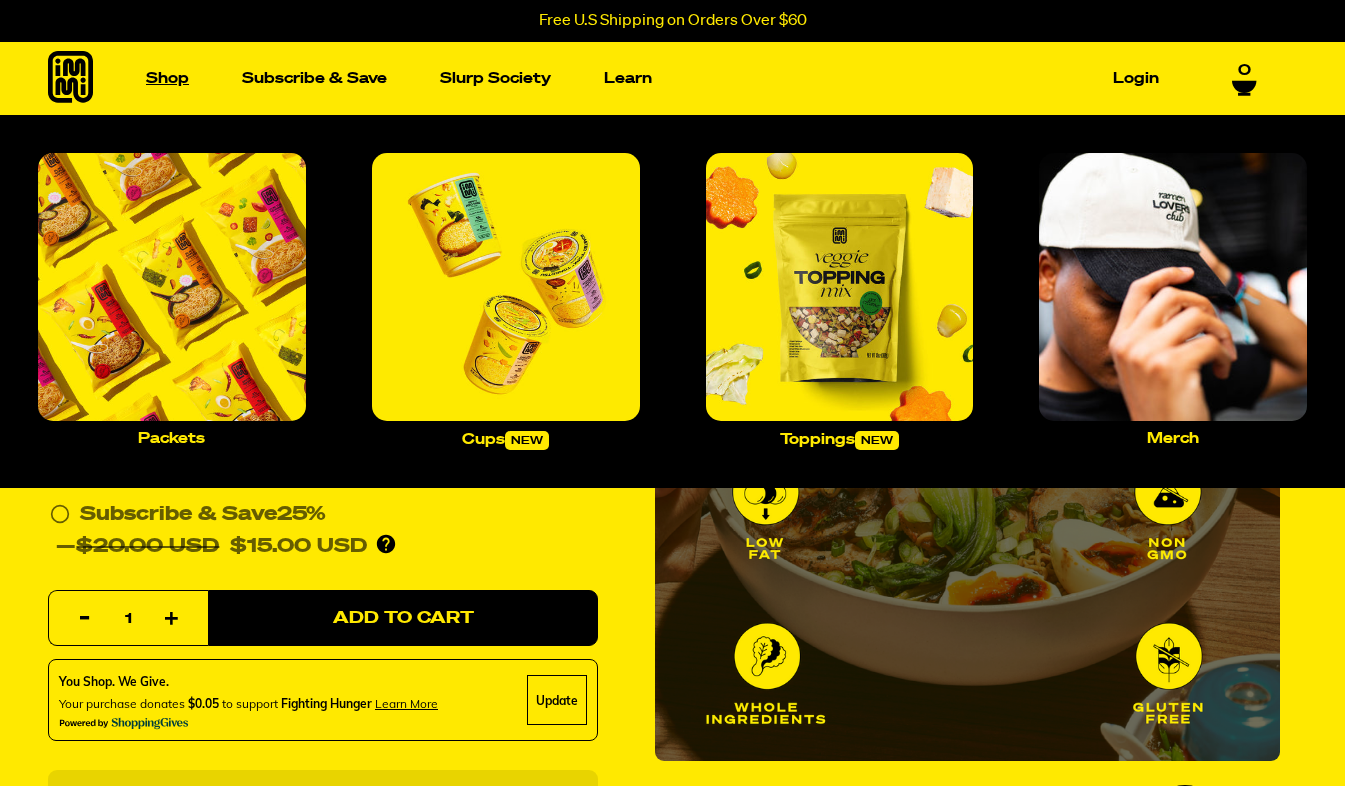 click on "Shop" at bounding box center [167, 78] 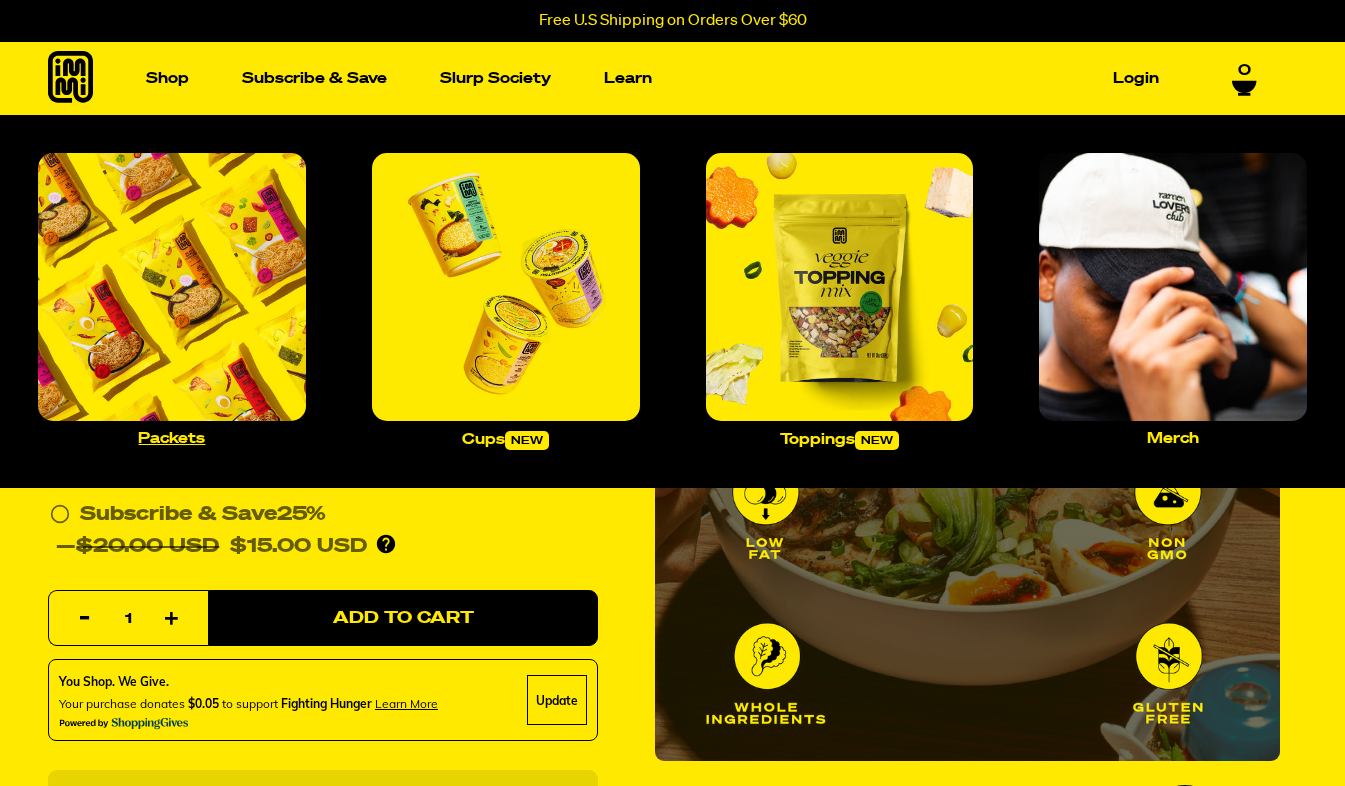 click at bounding box center [172, 287] 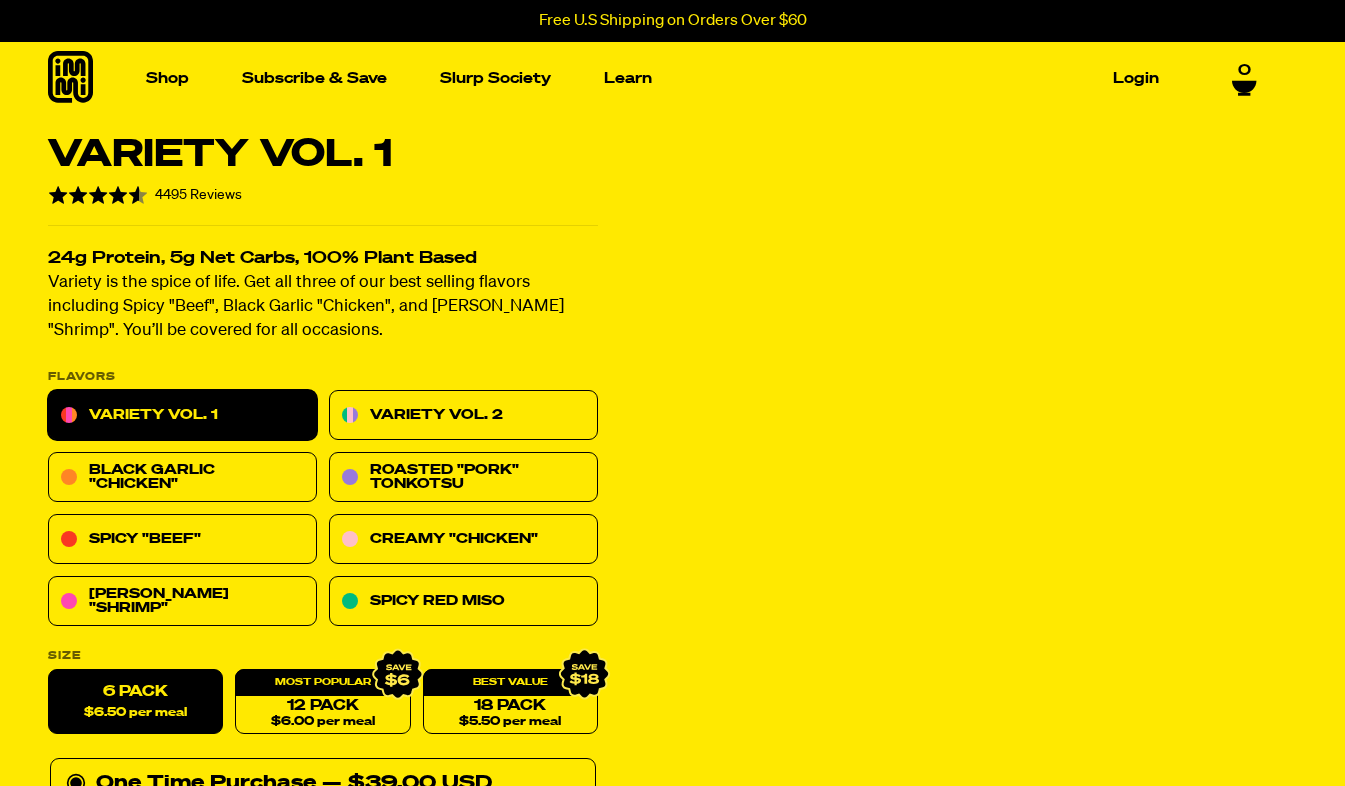 scroll, scrollTop: 150, scrollLeft: 0, axis: vertical 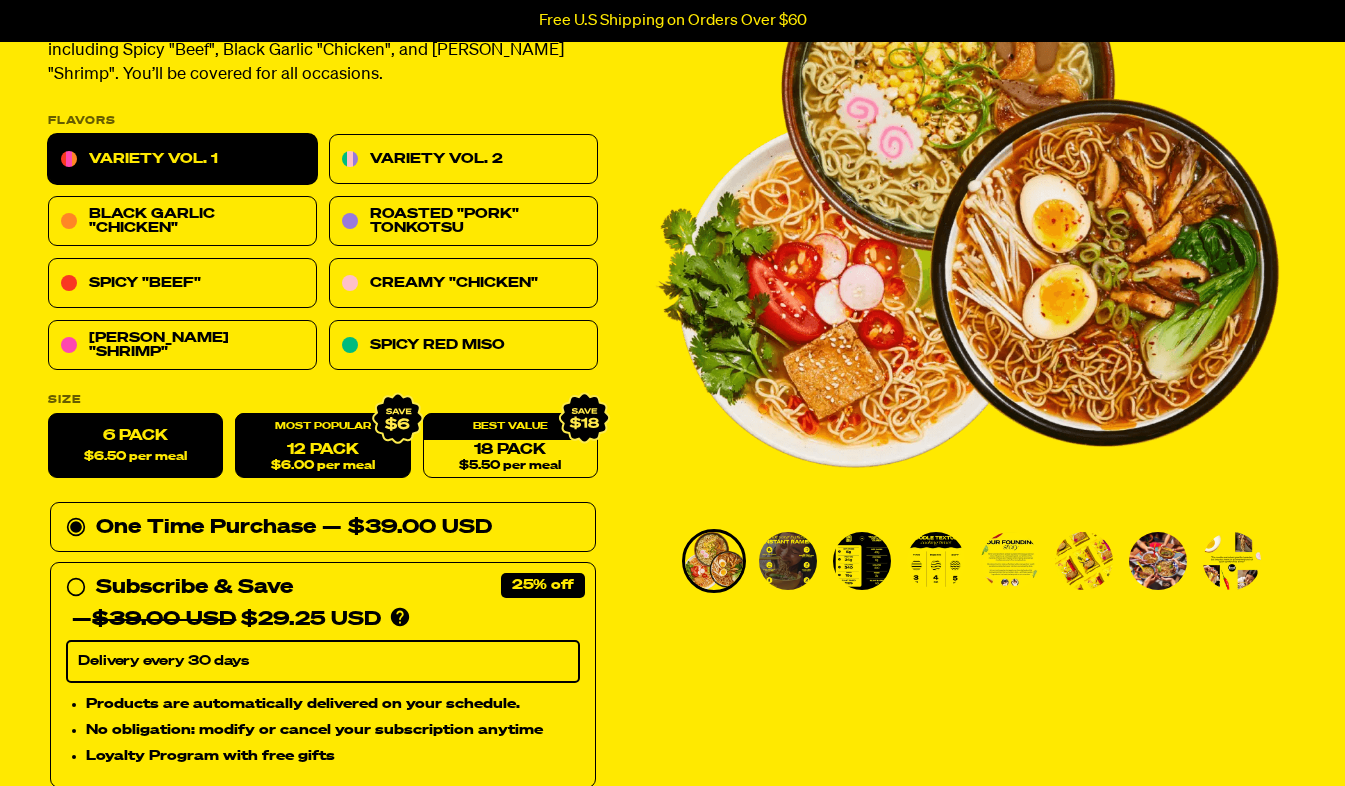 click on "12 Pack
$6.00 per meal" at bounding box center (322, 446) 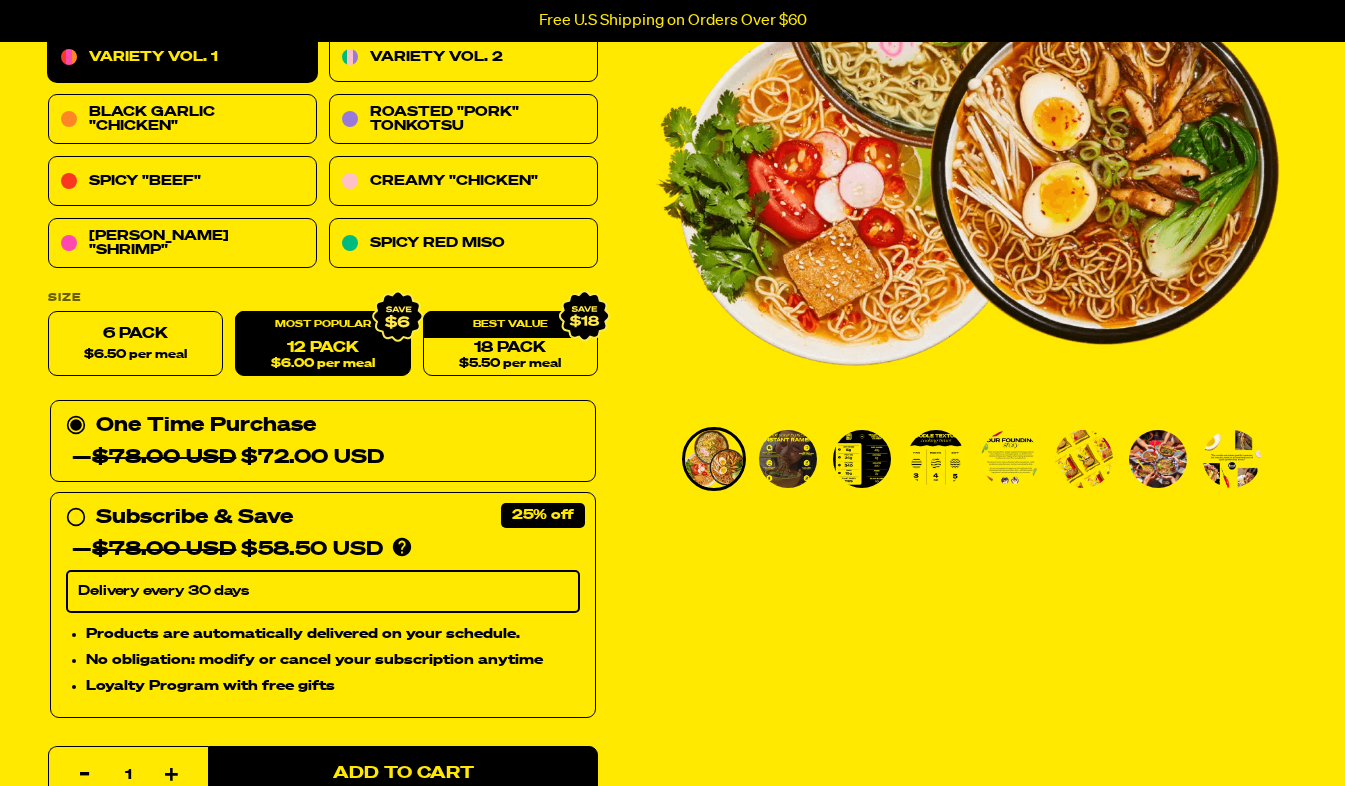 scroll, scrollTop: 349, scrollLeft: 0, axis: vertical 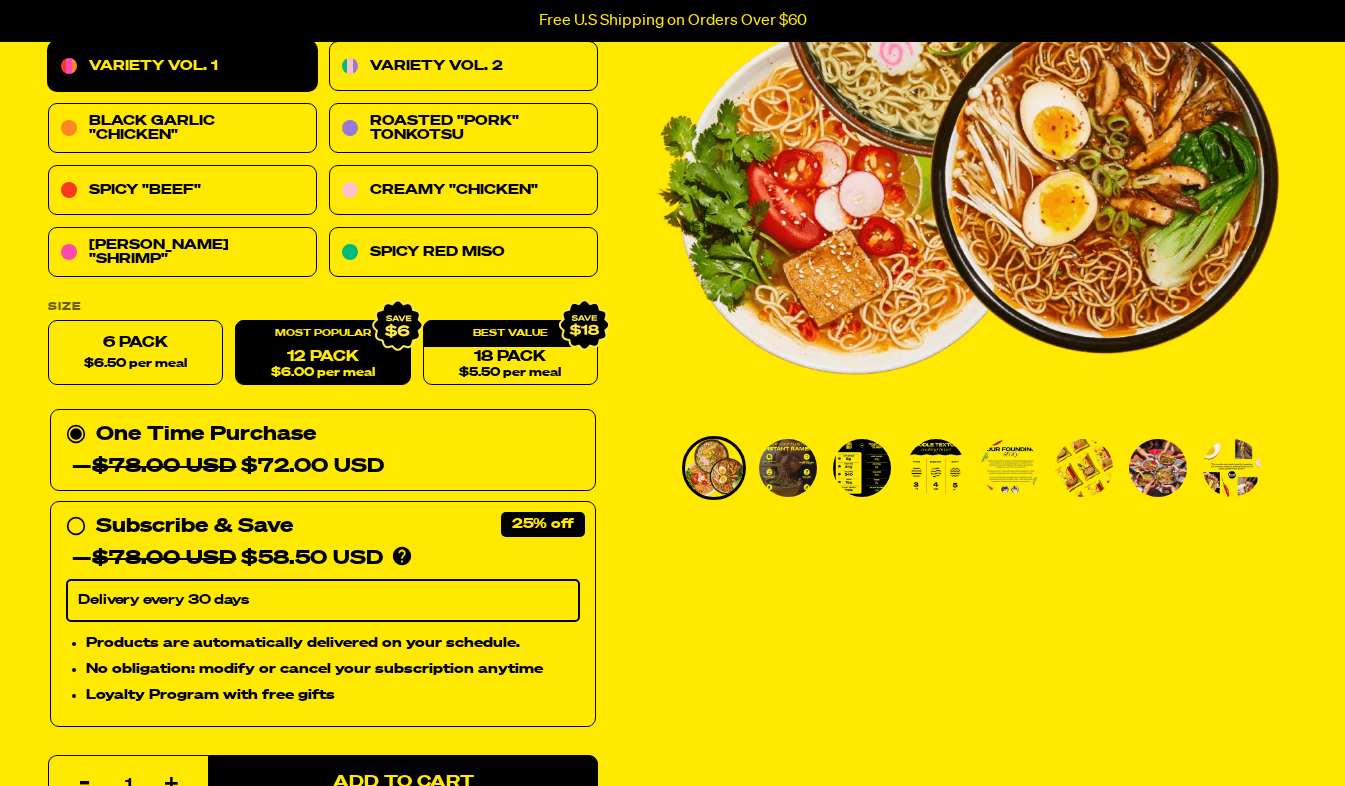 click on "Variety Vol. 1
Rated 4.6 out of 5
4495 Reviews
Based on 4495 reviews
Click to go to reviews
24g Protein, 5g Net Carbs, 100% Plant Based
Variety is the spice of life. Get all three of our best selling flavors including Spicy "Beef", Black Garlic "Chicken", and [PERSON_NAME] "Shrimp". You’ll be covered for all occasions.
PLEASE NOTE: Due to global freight delays, we expect all orders to ship up to 2-3 weeks late. We sincerely
apologize for this inconvenience!
Flavors
Variety Vol. 1
Variety Vol. 2
Black Garlic "Chicken"
Roasted "Pork" Tonkotsu
Spicy "Beef"
Creamy "Chicken"
[PERSON_NAME] Yum "Shrimp"
Spicy Red Miso
Size
6 Pack 1" at bounding box center (672, 761) 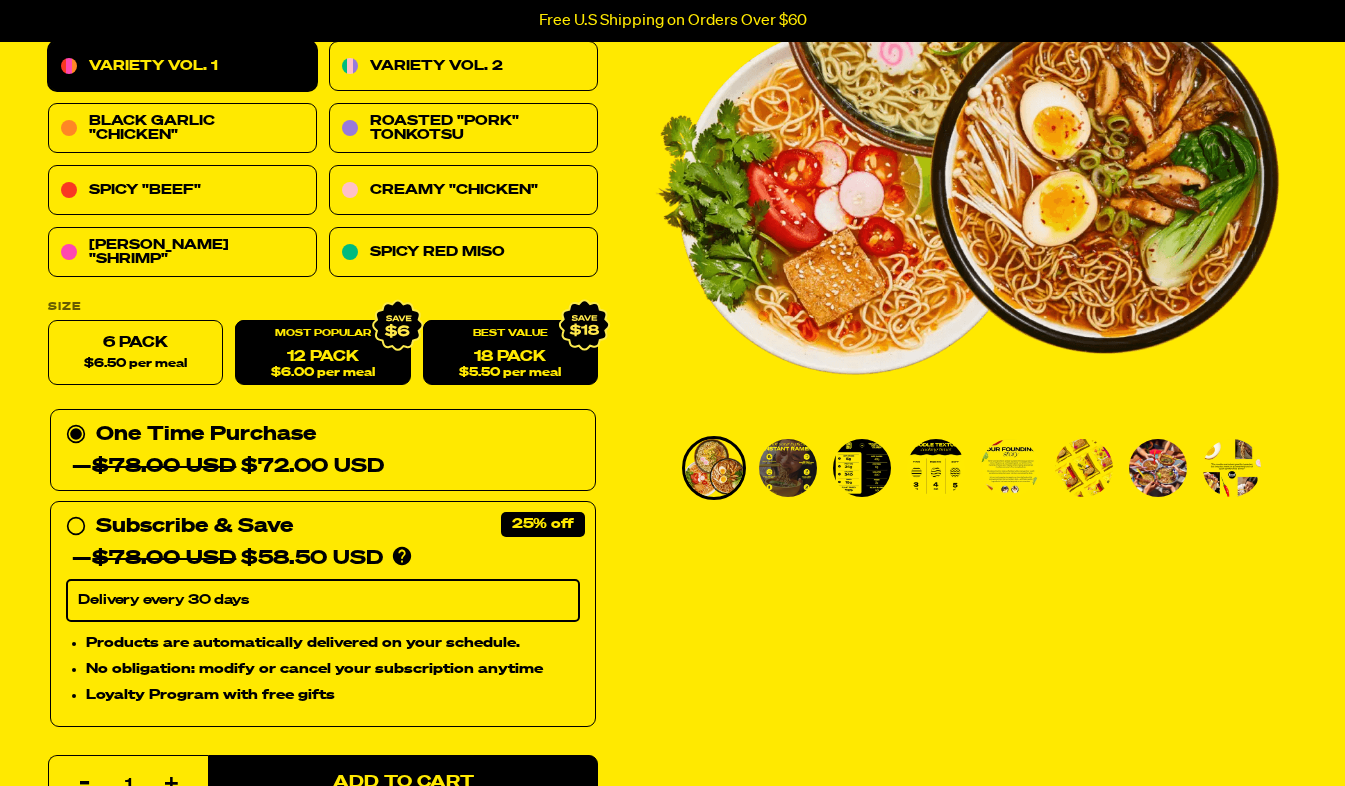 click on "18 Pack
$5.50 per meal" at bounding box center [510, 353] 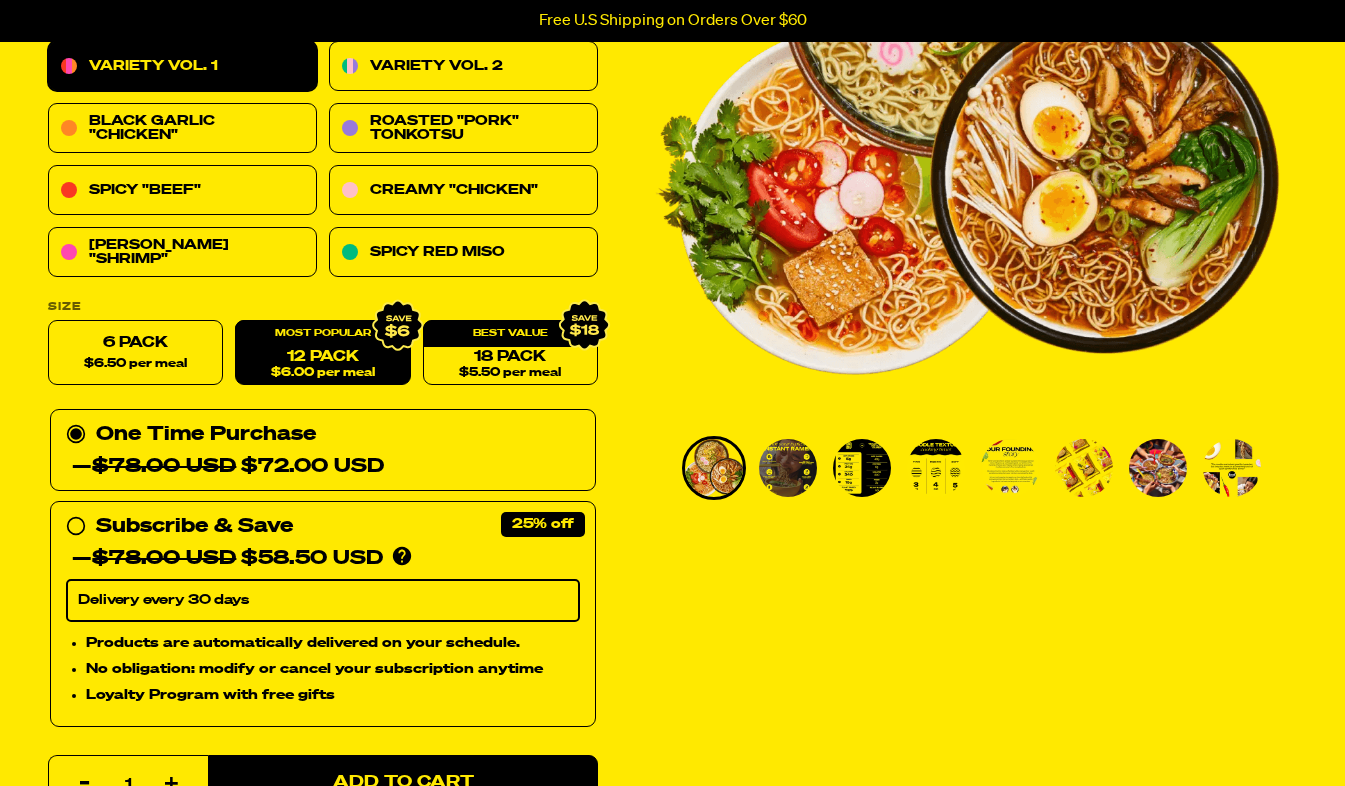 click on "12 Pack
$6.00 per meal" at bounding box center [322, 353] 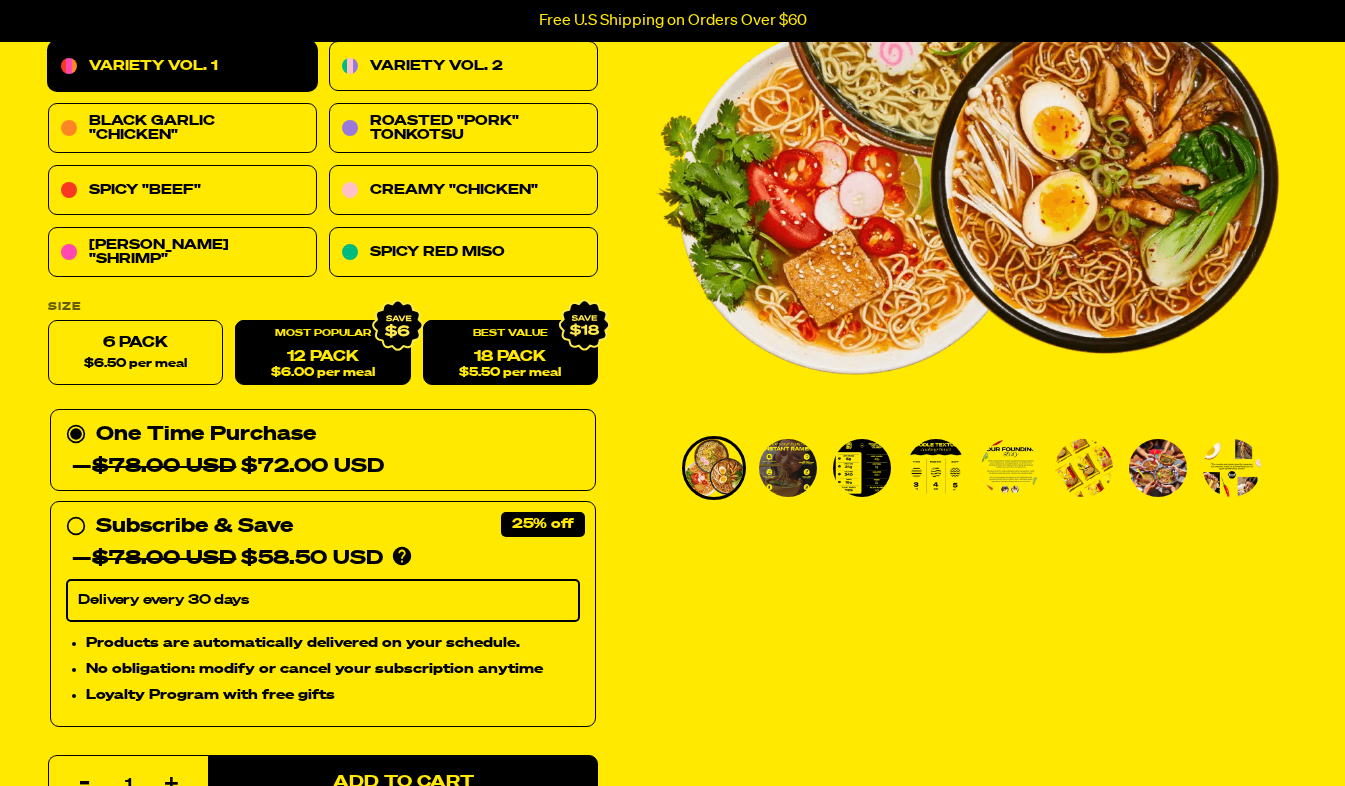 click on "18 Pack
$5.50 per meal" at bounding box center [510, 353] 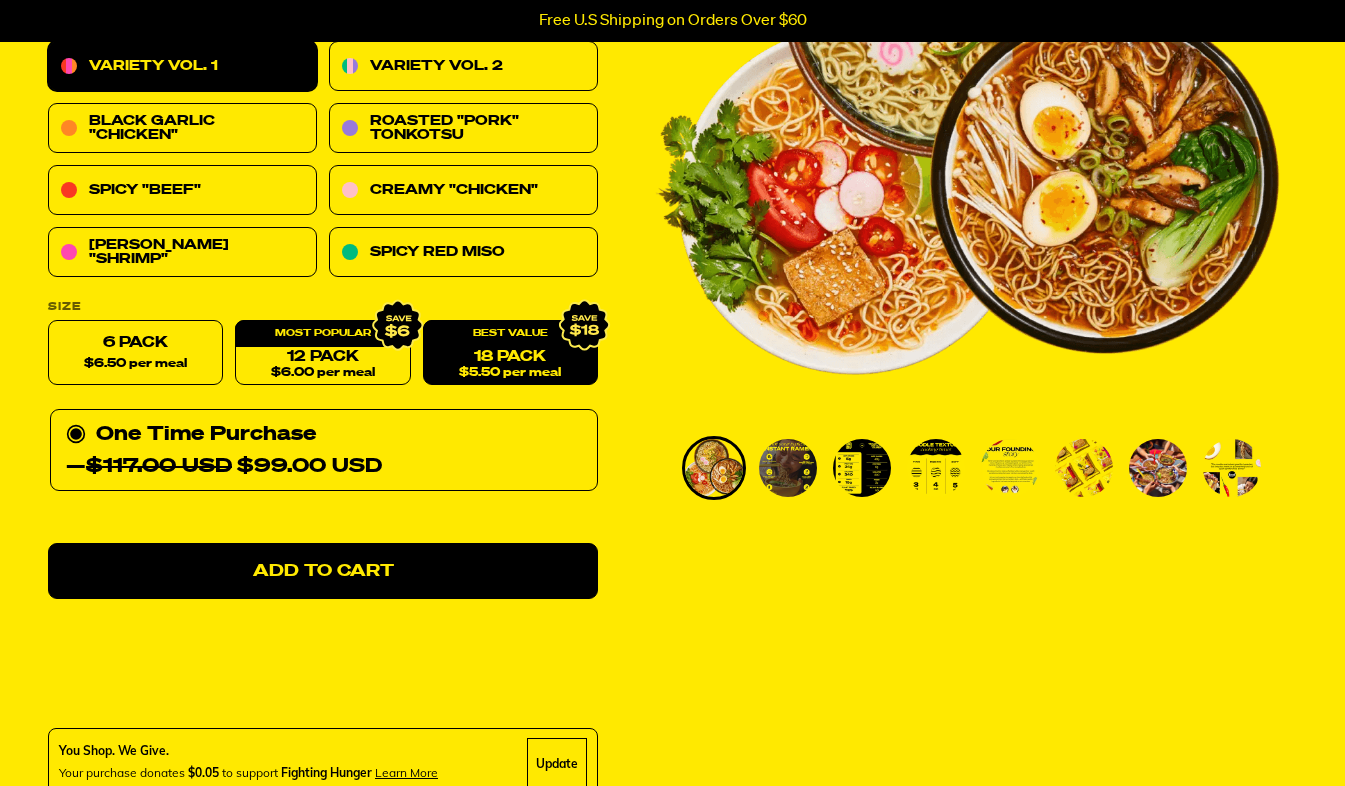 click on "Variety Vol. 1
Rated 4.6 out of 5
4495 Reviews
Based on 4495 reviews
Click to go to reviews
24g Protein, 5g Net Carbs, 100% Plant Based
Variety is the spice of life. Get all three of our best selling flavors including Spicy "Beef", Black Garlic "Chicken", and [PERSON_NAME] "Shrimp". You’ll be covered for all occasions.
PLEASE NOTE: Due to global freight delays, we expect all orders to ship up to 2-3 weeks late. We sincerely
apologize for this inconvenience!
Flavors
Variety Vol. 1
Variety Vol. 2
Black Garlic "Chicken"
Roasted "Pork" Tonkotsu
Spicy "Beef"
Creamy "Chicken"
[PERSON_NAME] Yum "Shrimp"
Spicy Red Miso
Size
6 Pack 1" at bounding box center (672, 655) 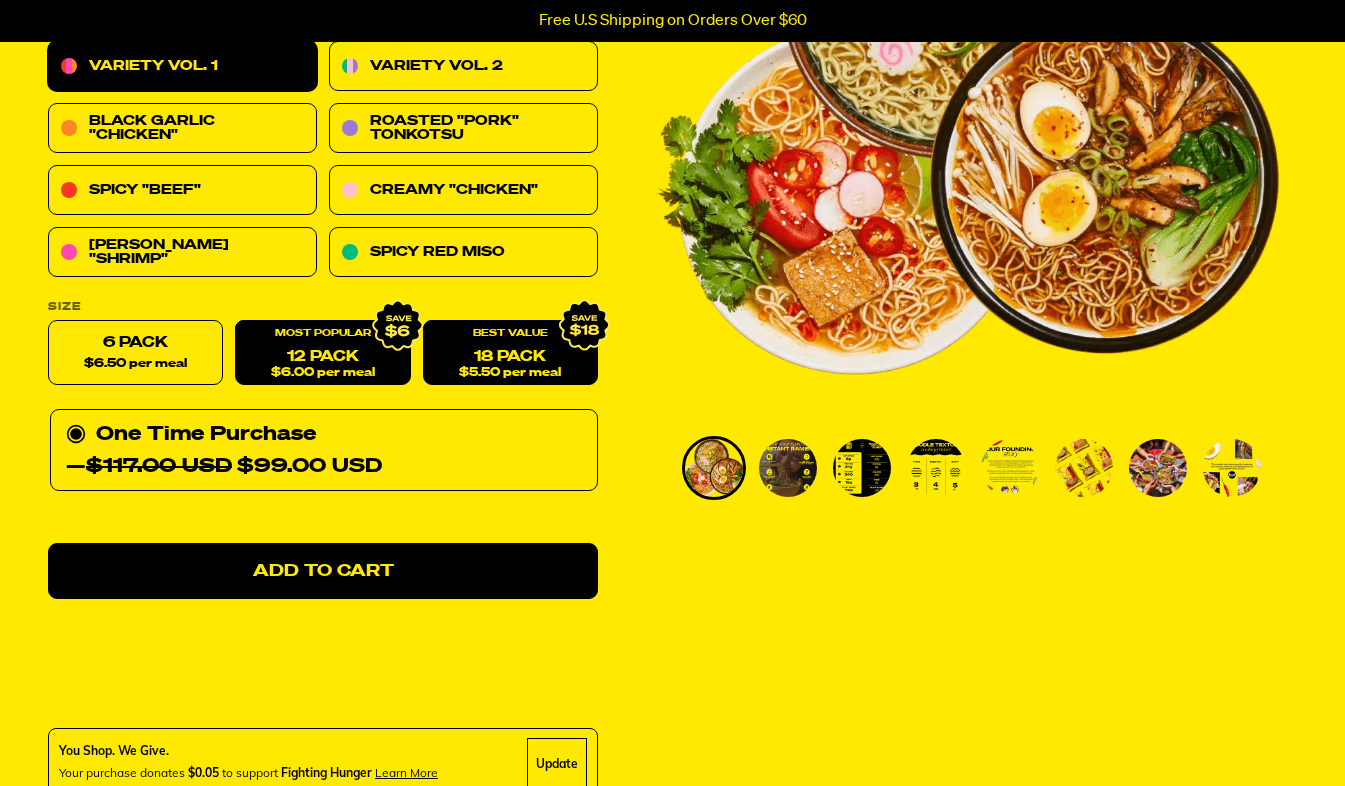 click on "12 Pack
$6.00 per meal" at bounding box center (322, 353) 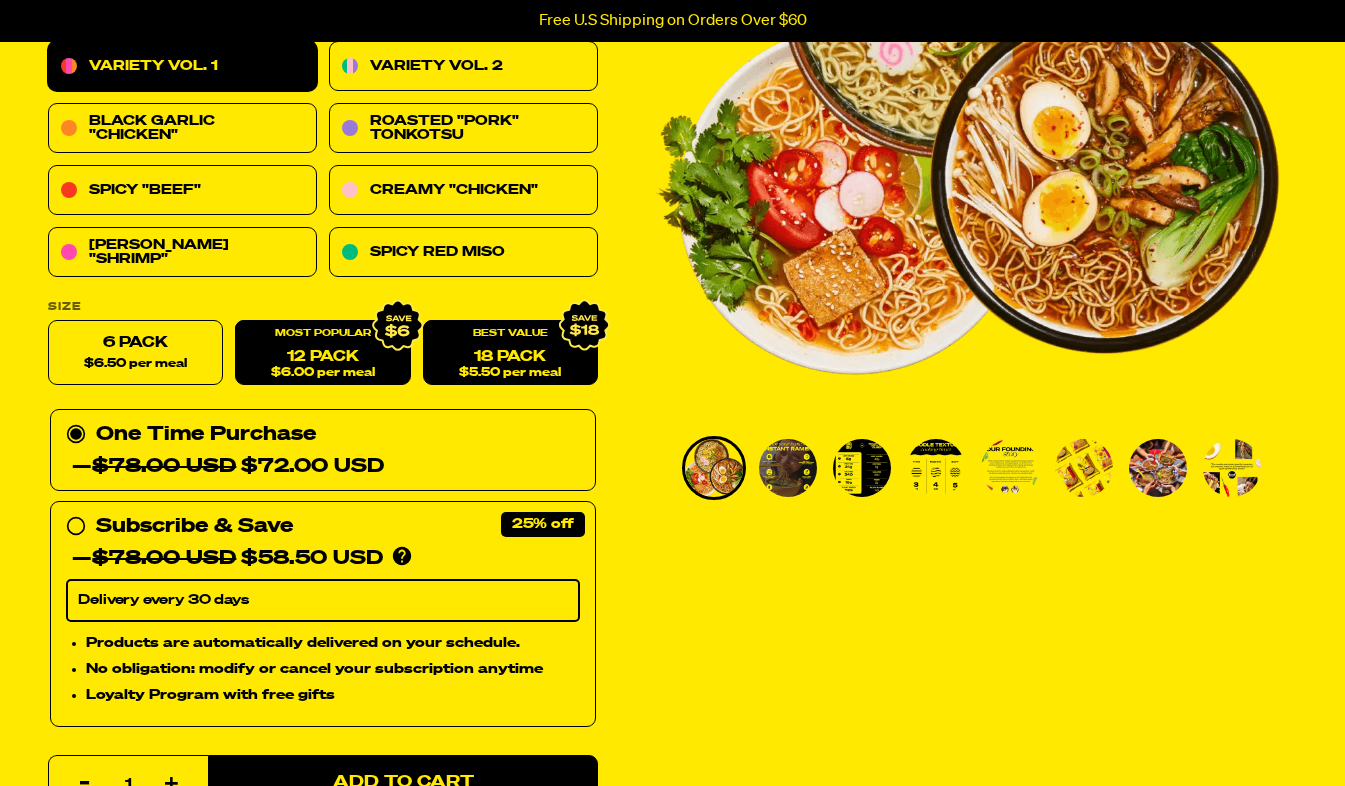 click on "18 Pack
$5.50 per meal" at bounding box center (510, 353) 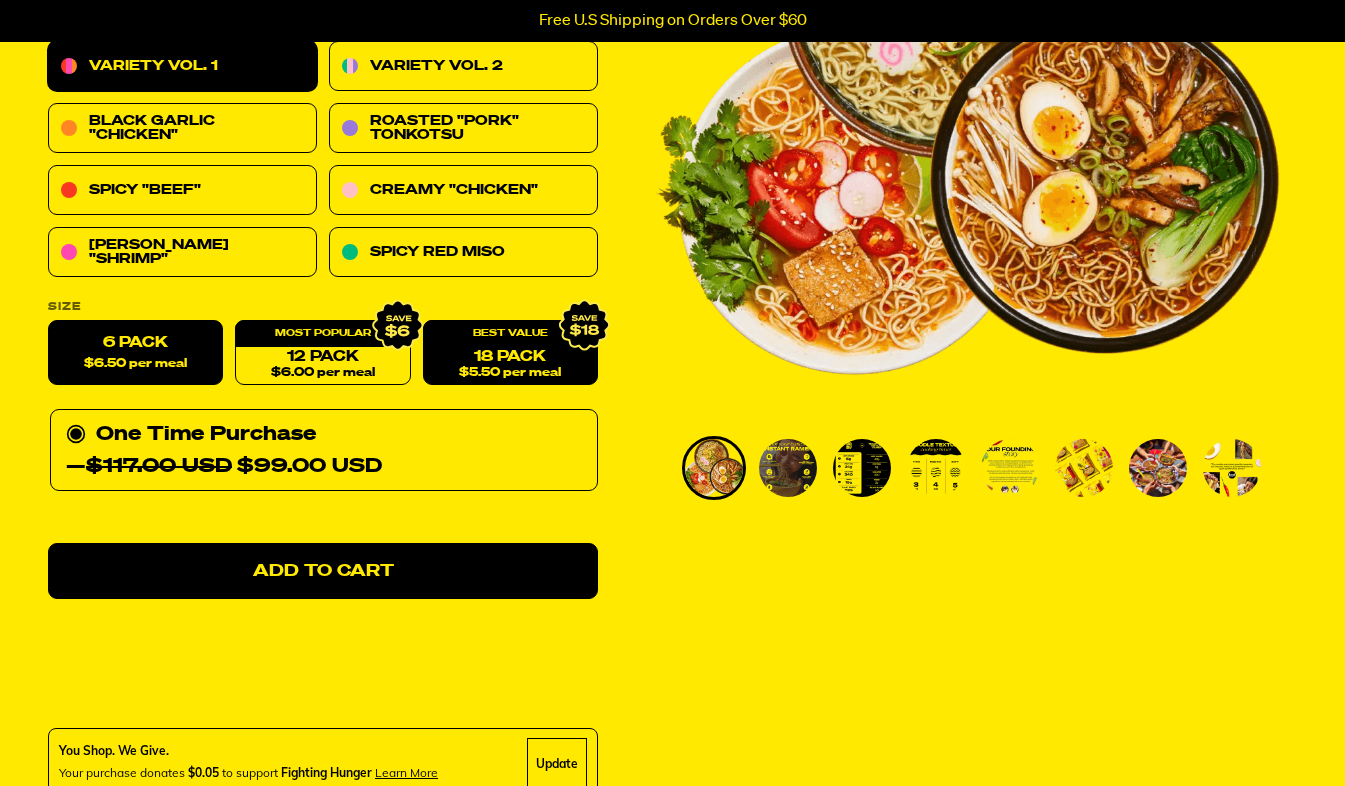 click on "6 Pack $6.50 per meal" at bounding box center [135, 353] 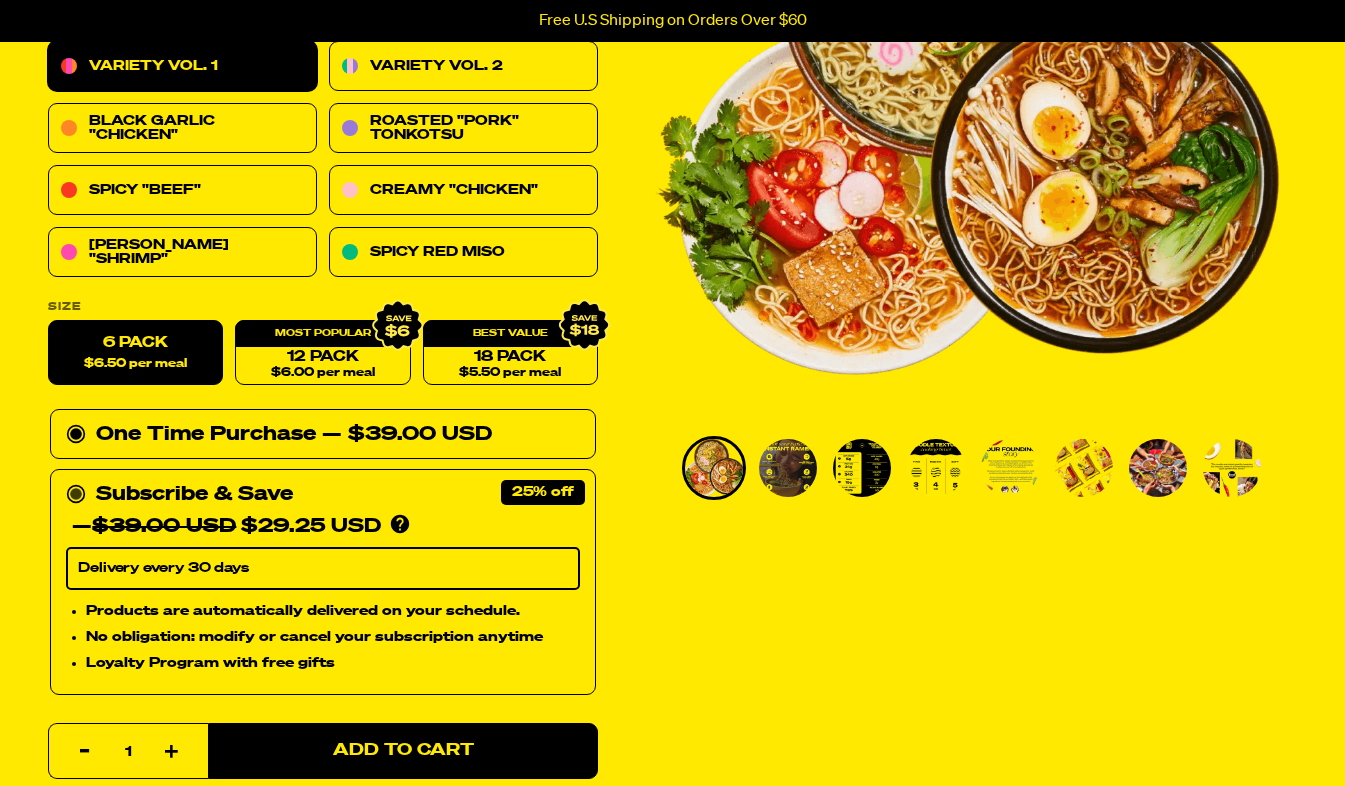 click on "Delivery every 30 days" at bounding box center [323, 569] 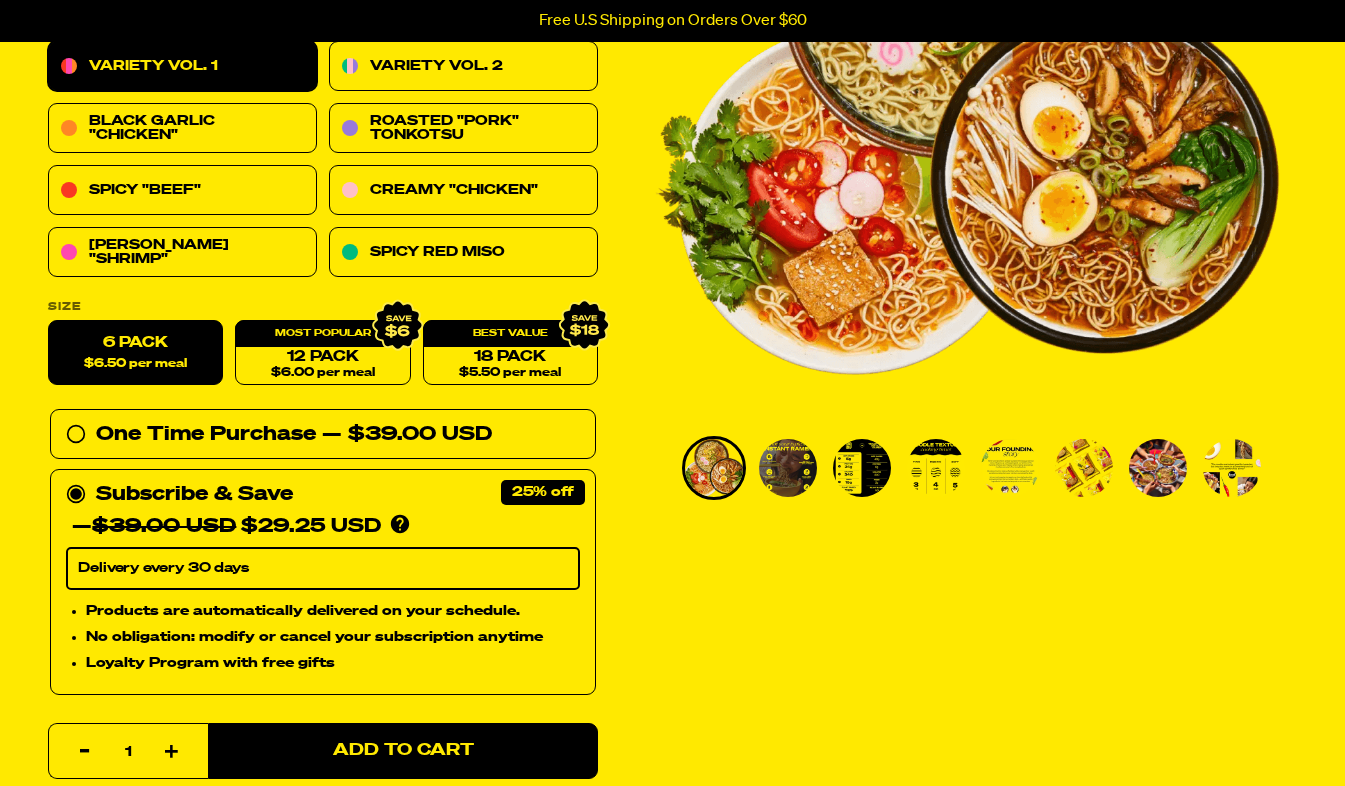 click on "Delivery every 30 days" at bounding box center (323, 569) 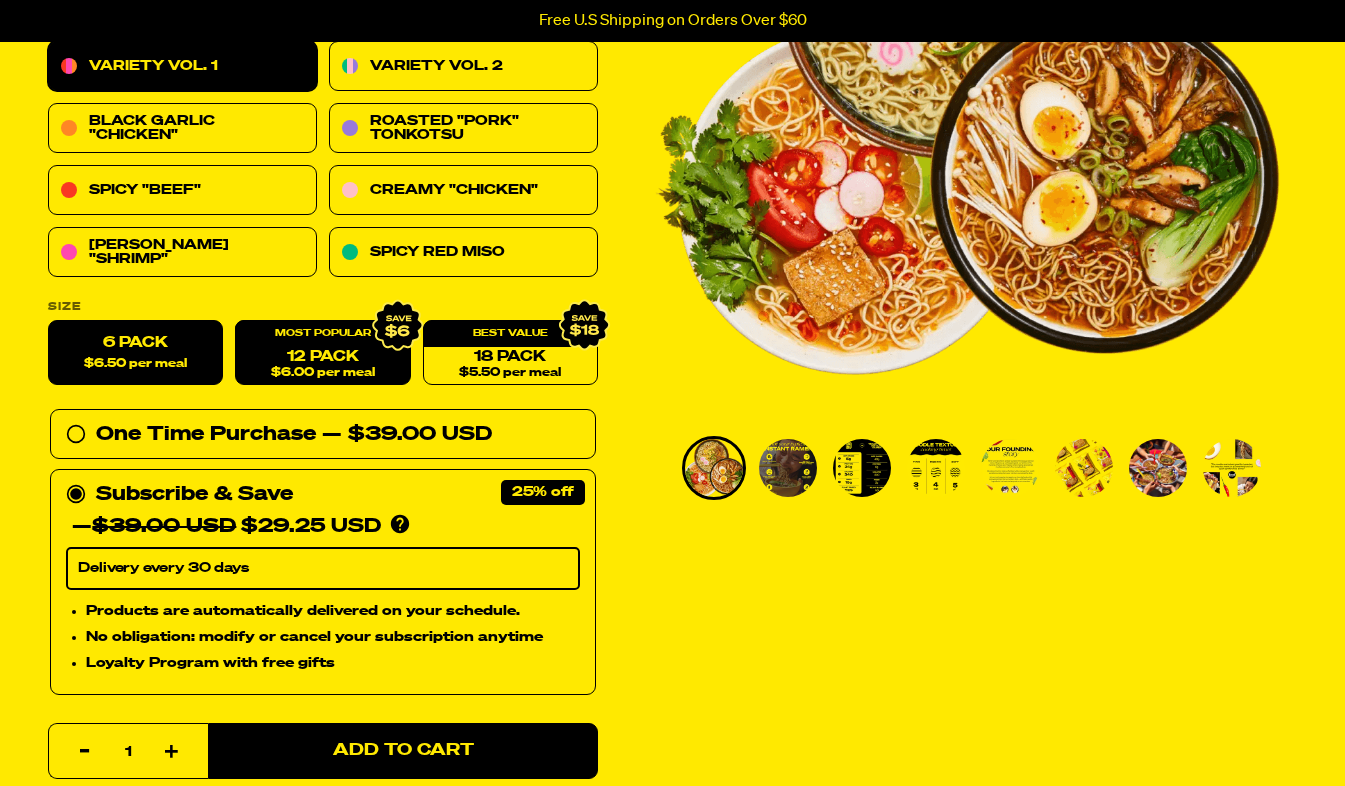 click on "12 Pack
$6.00 per meal" at bounding box center (322, 353) 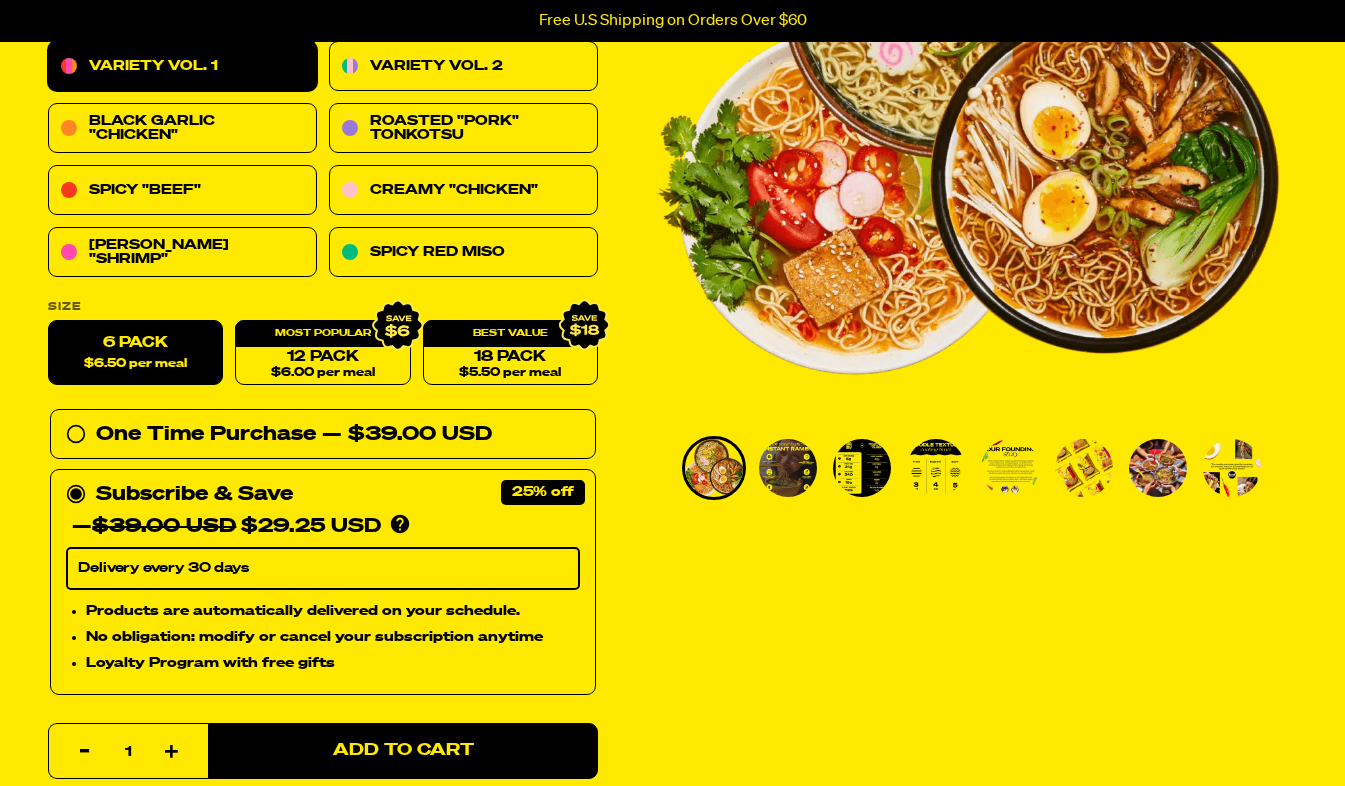 click on "6 Pack $6.50 per meal" at bounding box center (135, 353) 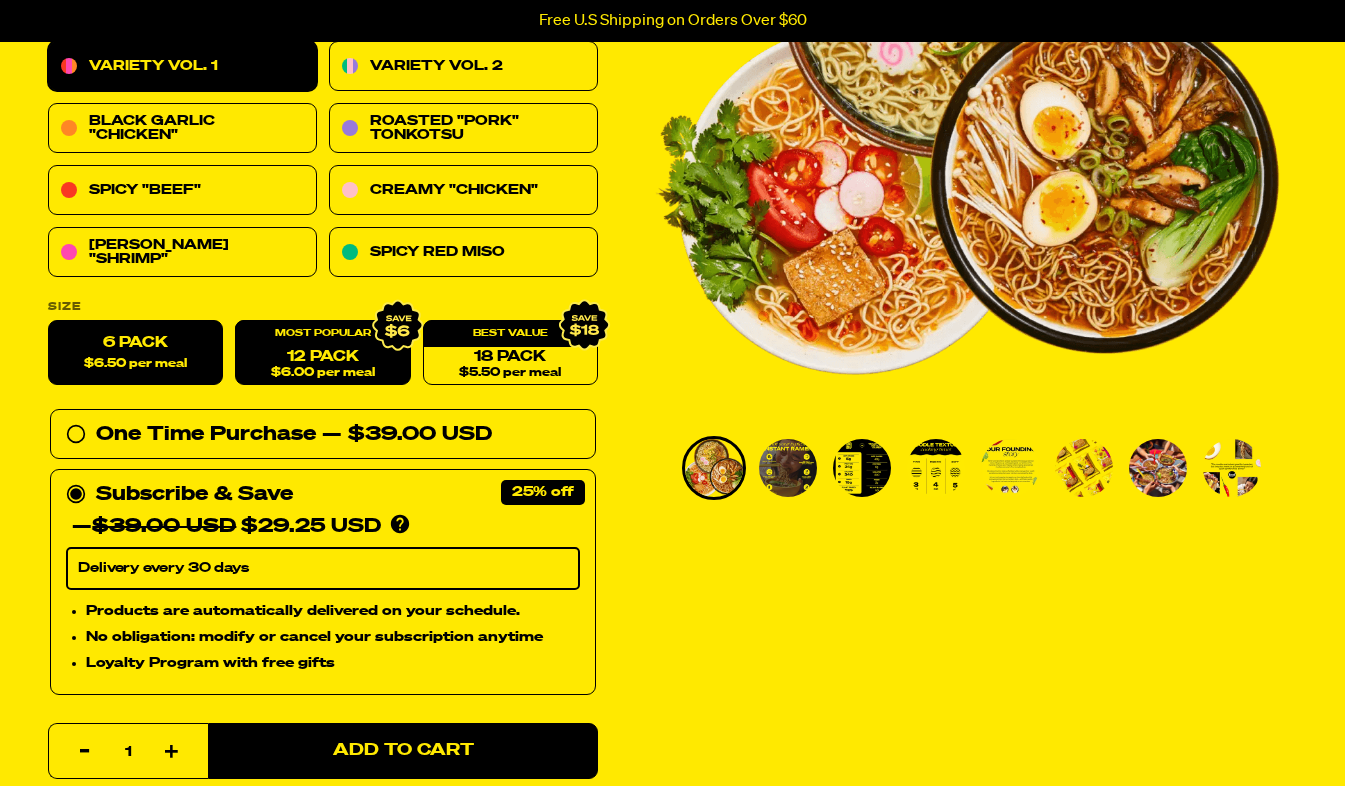 click on "$6.00 per meal" at bounding box center (323, 373) 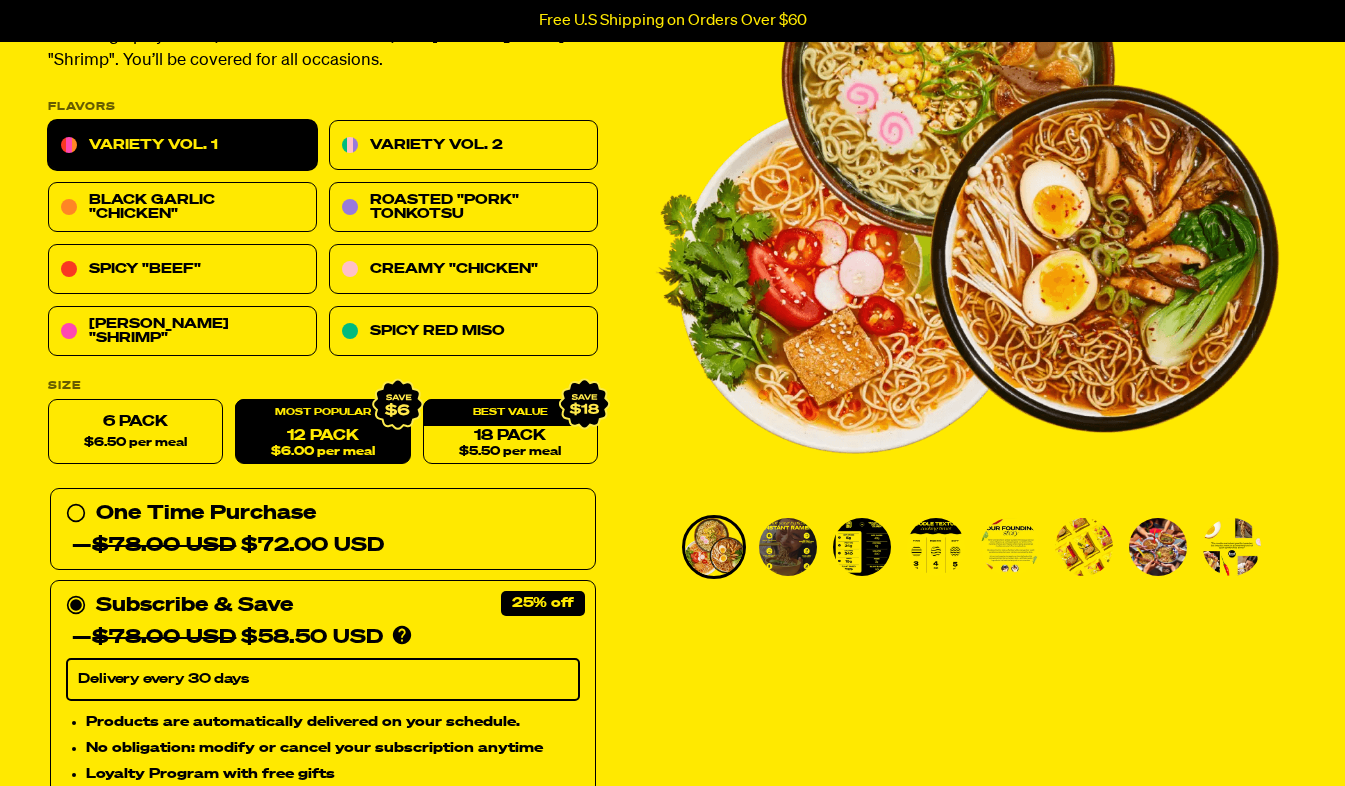 scroll, scrollTop: 277, scrollLeft: 0, axis: vertical 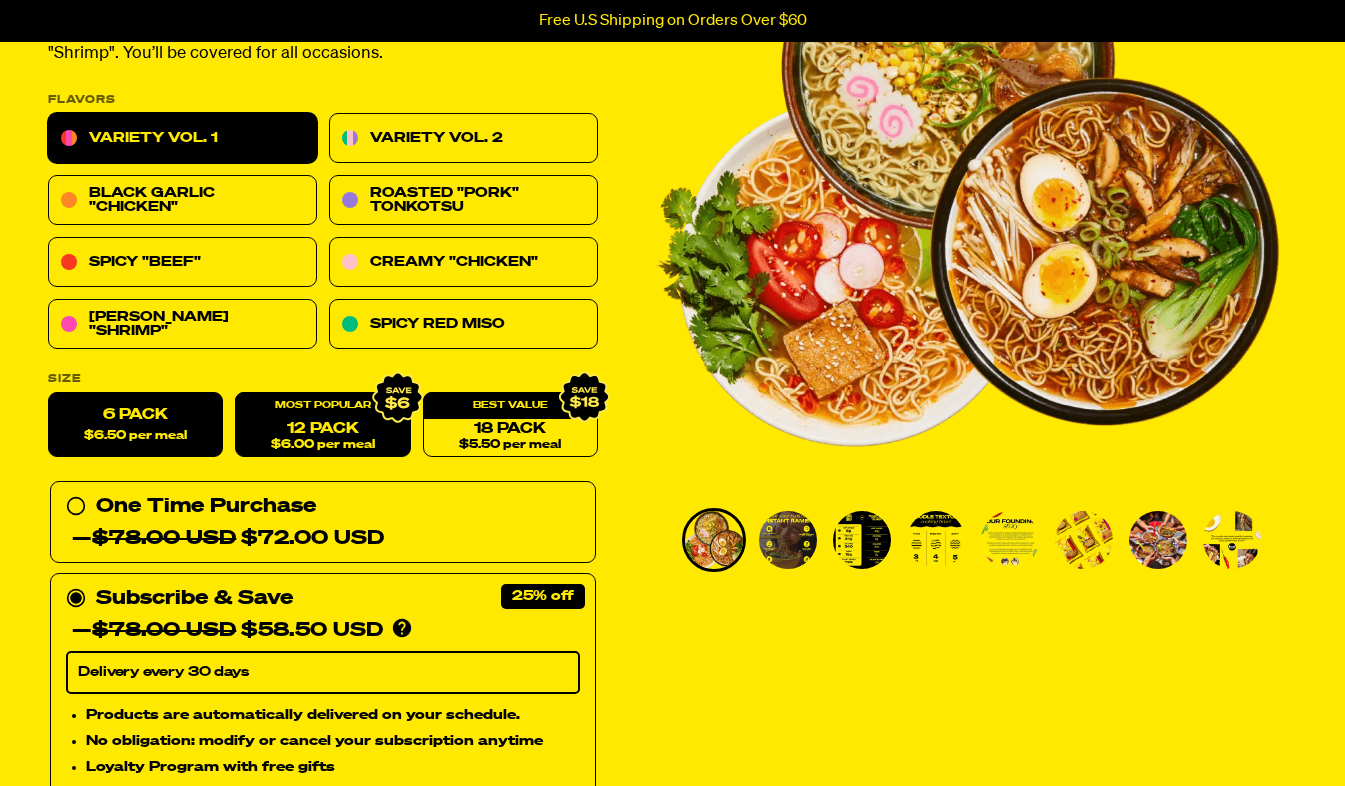 click on "6 Pack $6.50 per meal" at bounding box center (135, 425) 